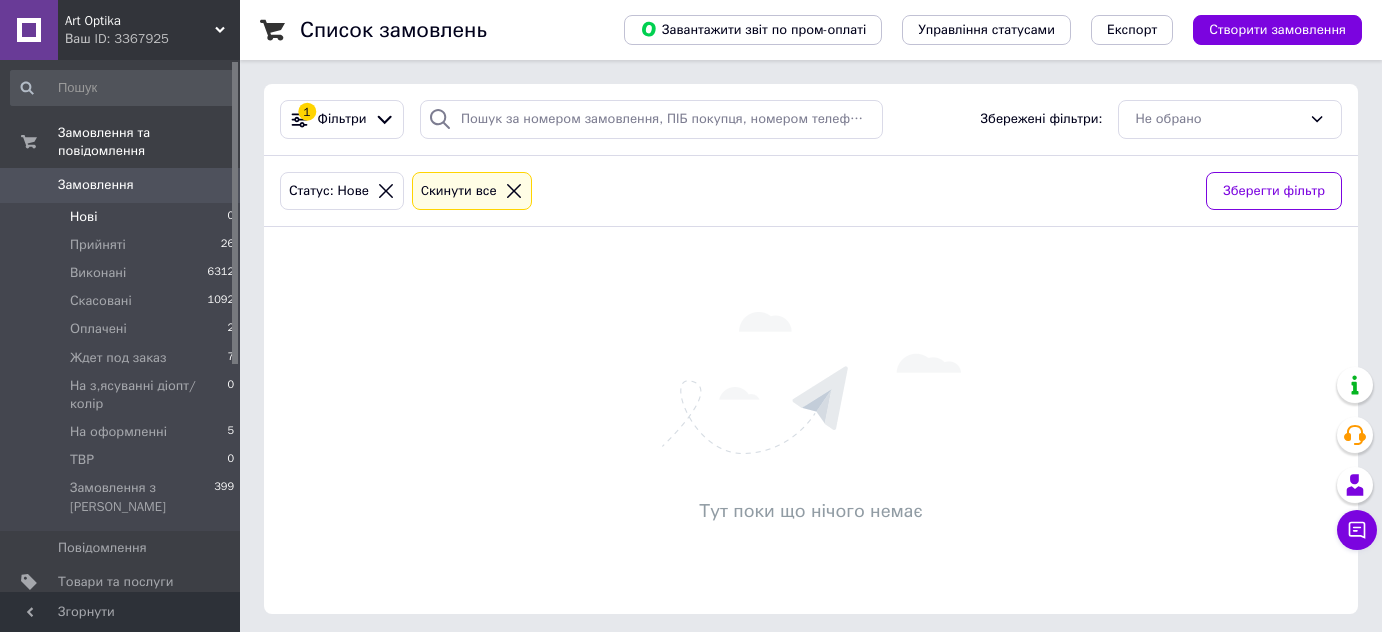 scroll, scrollTop: 0, scrollLeft: 0, axis: both 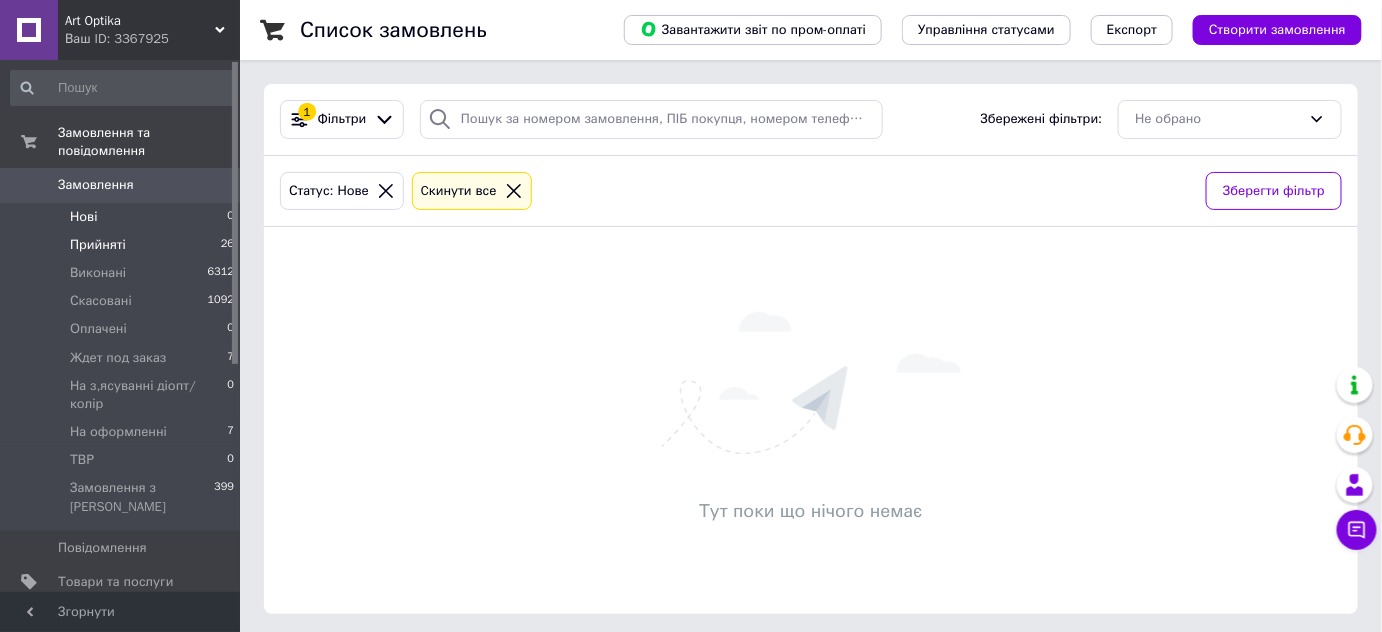 click on "Прийняті" at bounding box center [98, 245] 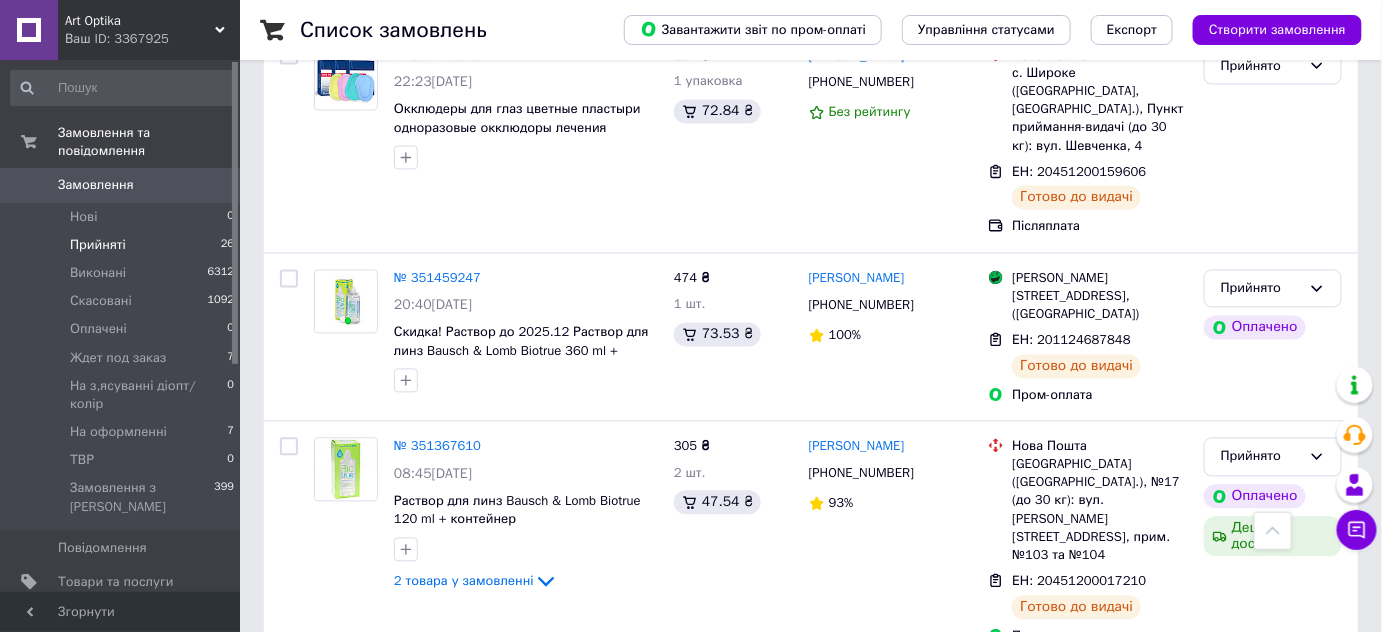 scroll, scrollTop: 3760, scrollLeft: 0, axis: vertical 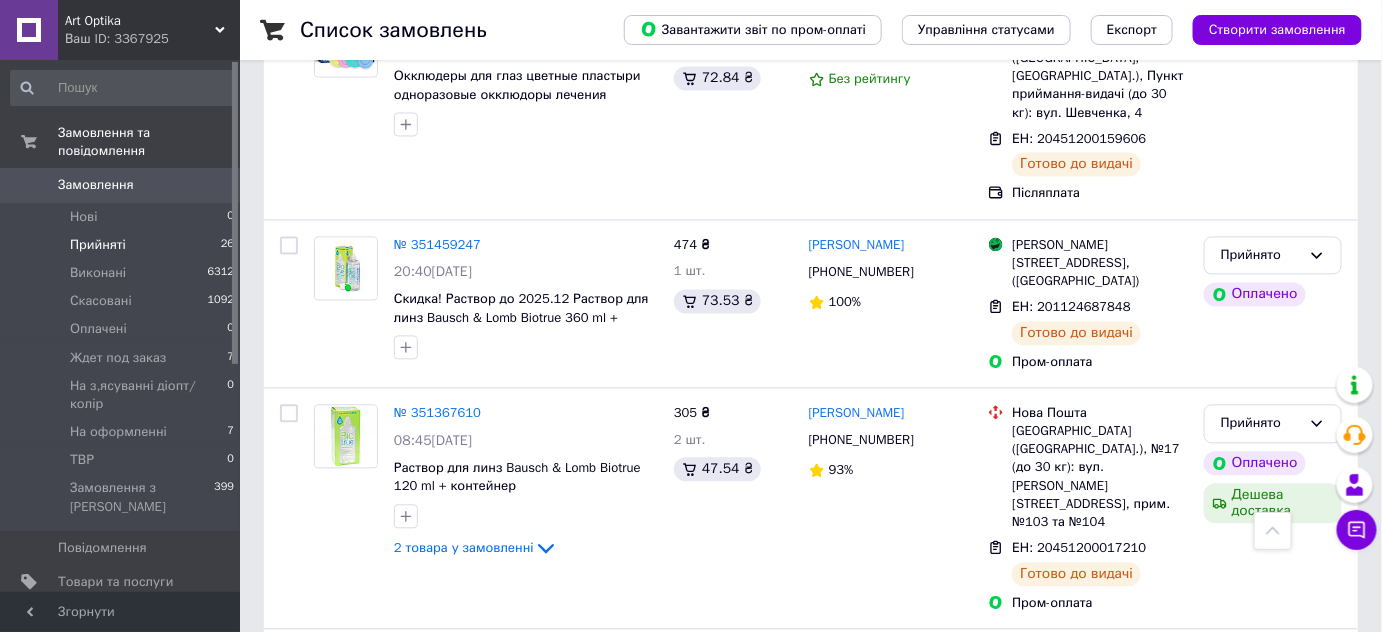 click on "2" at bounding box center [327, 877] 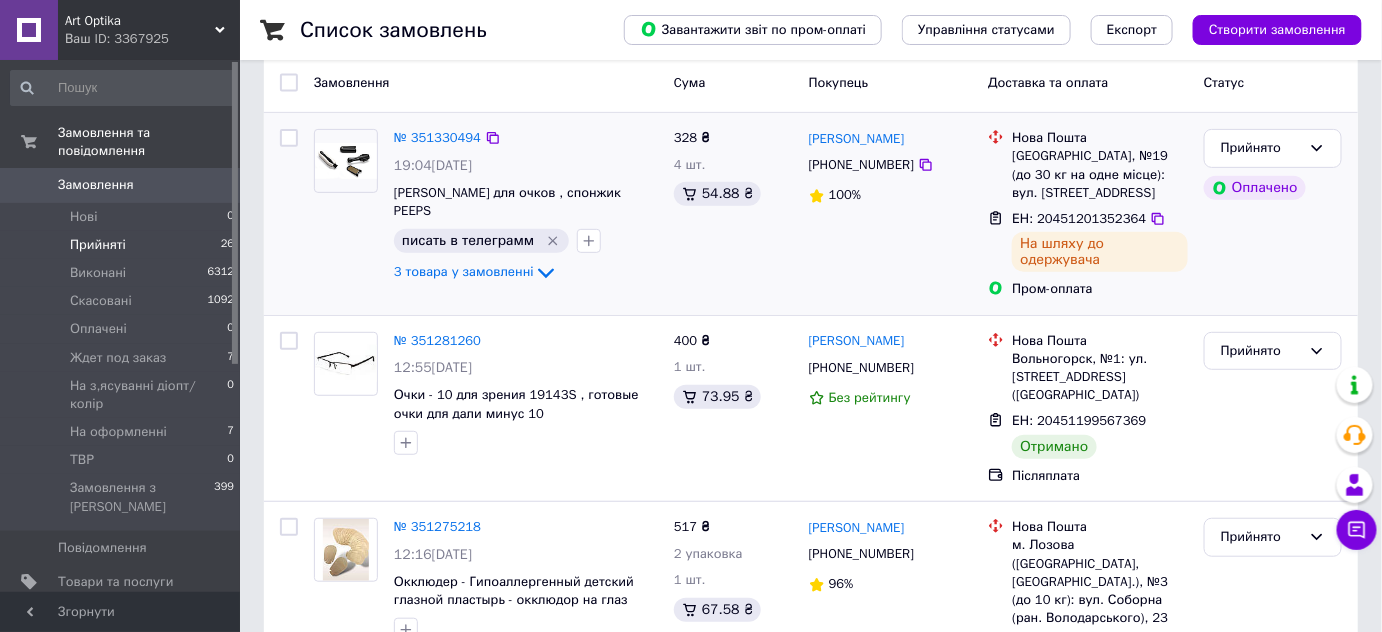 scroll, scrollTop: 272, scrollLeft: 0, axis: vertical 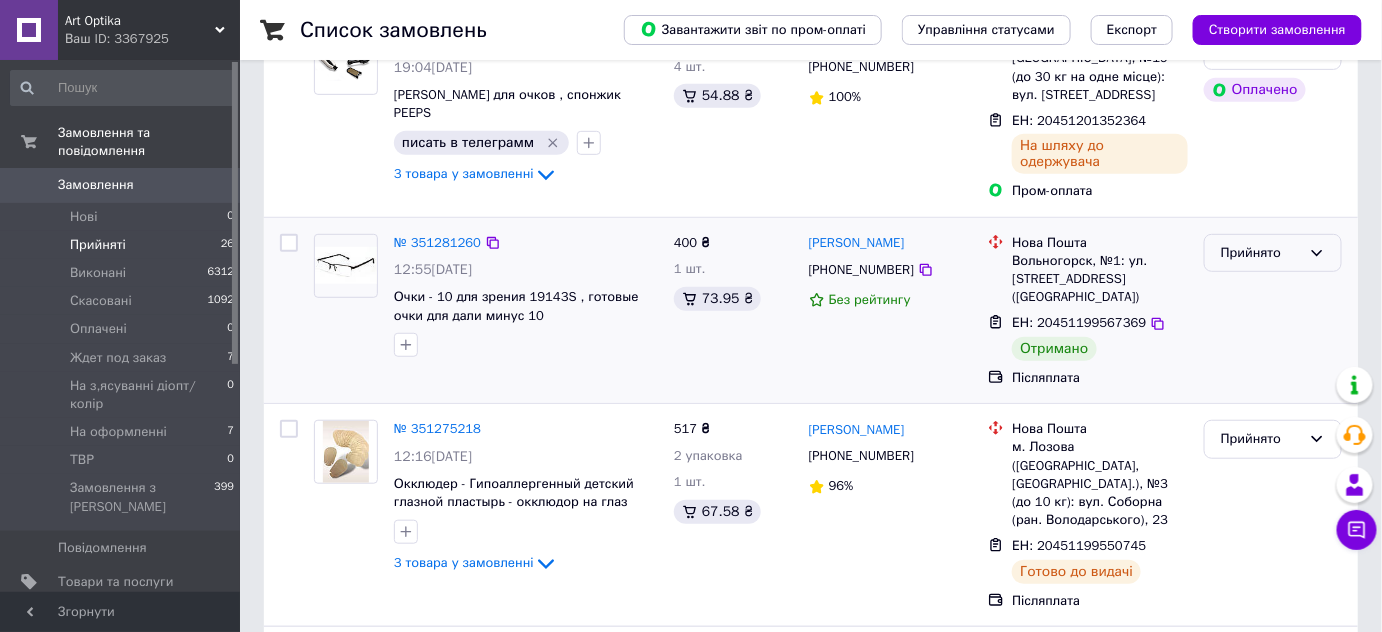 click 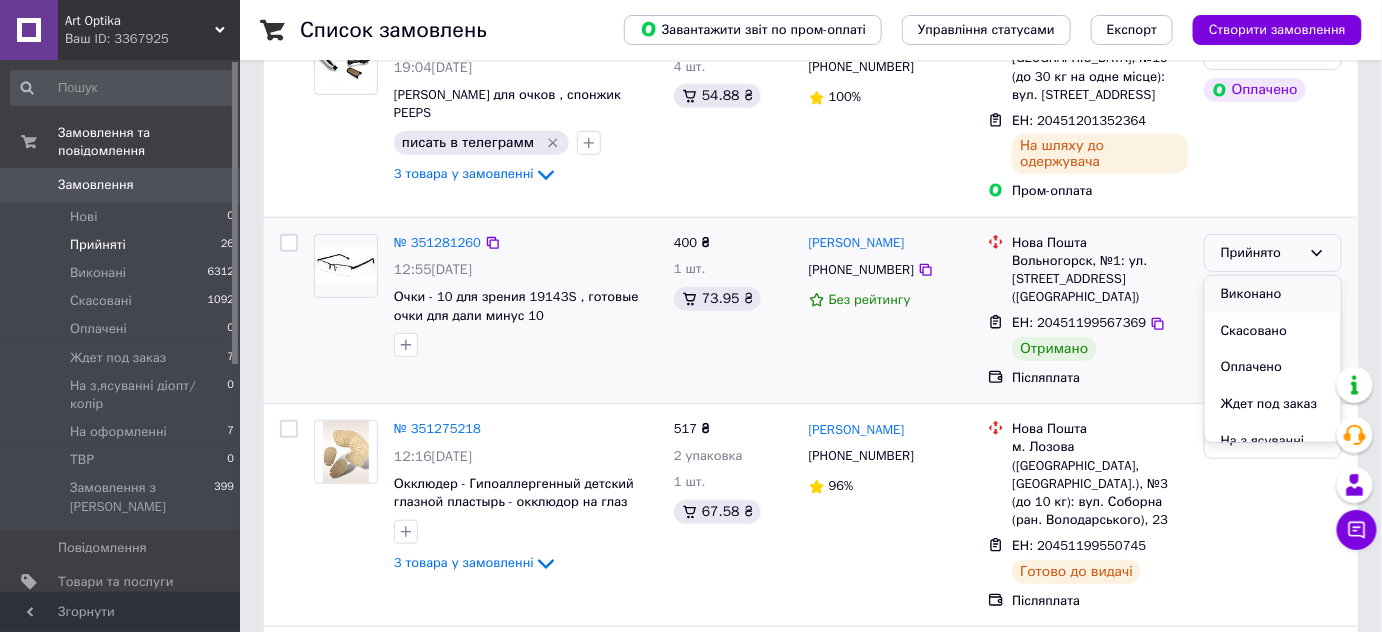 click on "Виконано" at bounding box center (1273, 294) 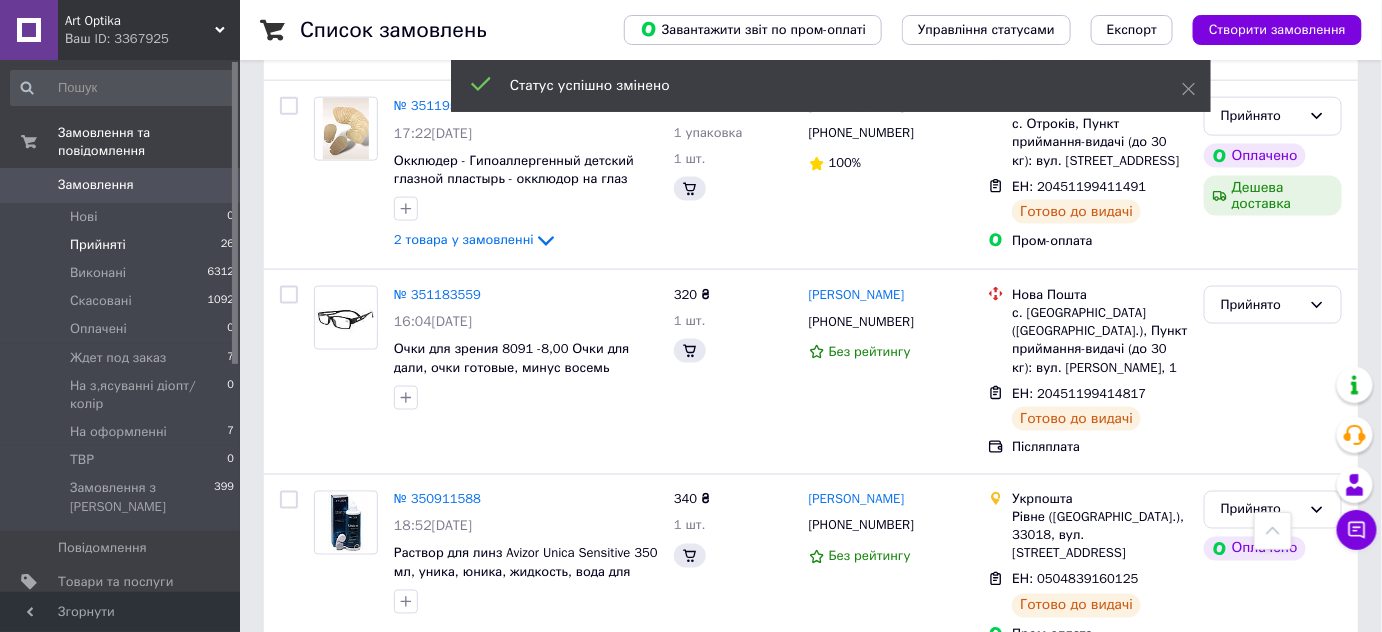 scroll, scrollTop: 875, scrollLeft: 0, axis: vertical 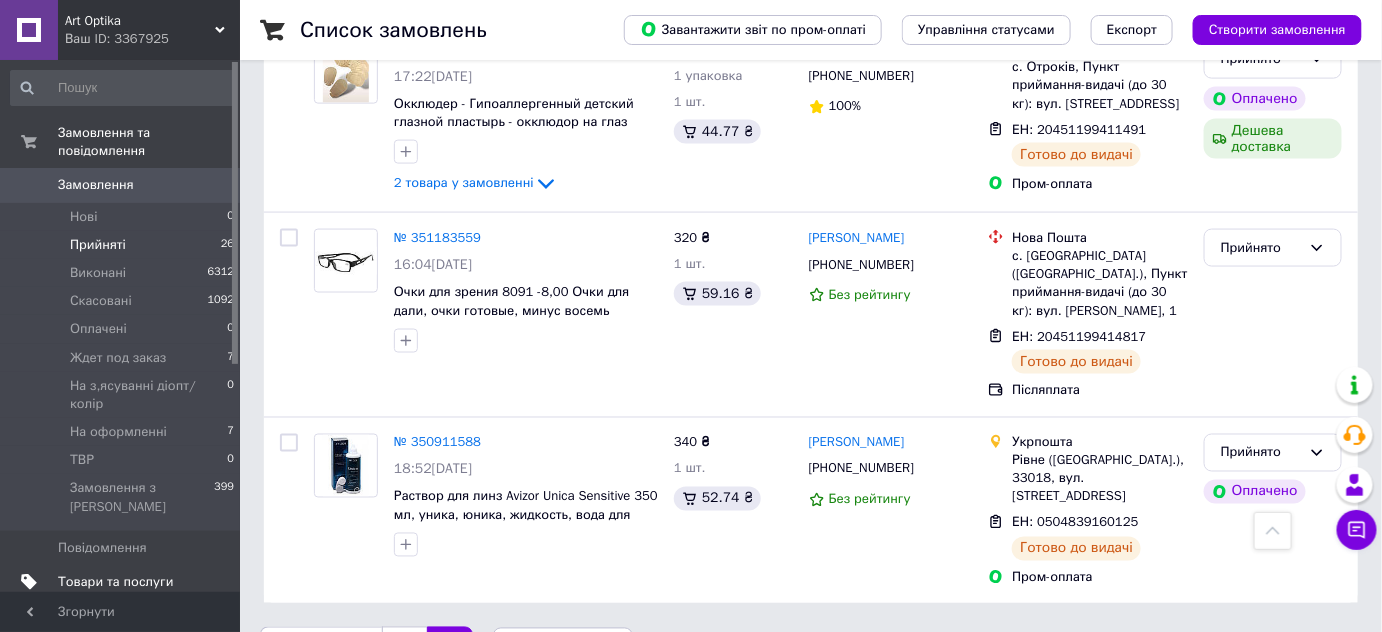 click on "Товари та послуги" at bounding box center [115, 582] 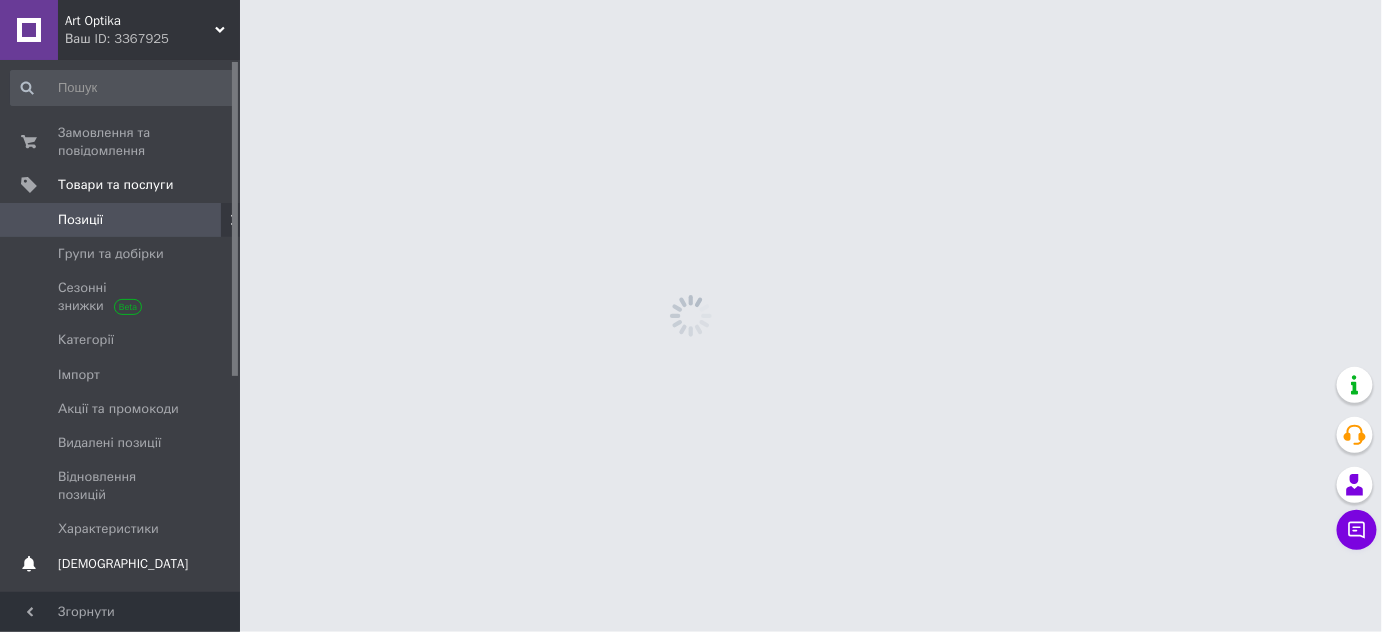 scroll, scrollTop: 0, scrollLeft: 0, axis: both 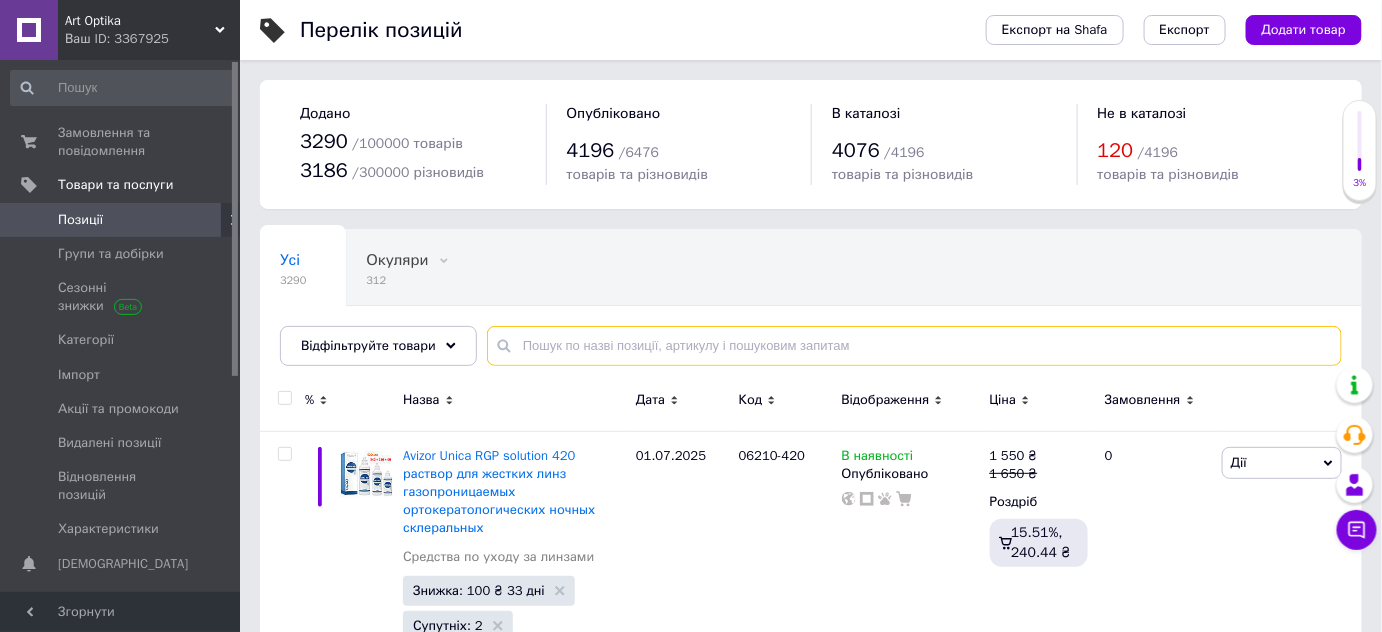 click at bounding box center (914, 346) 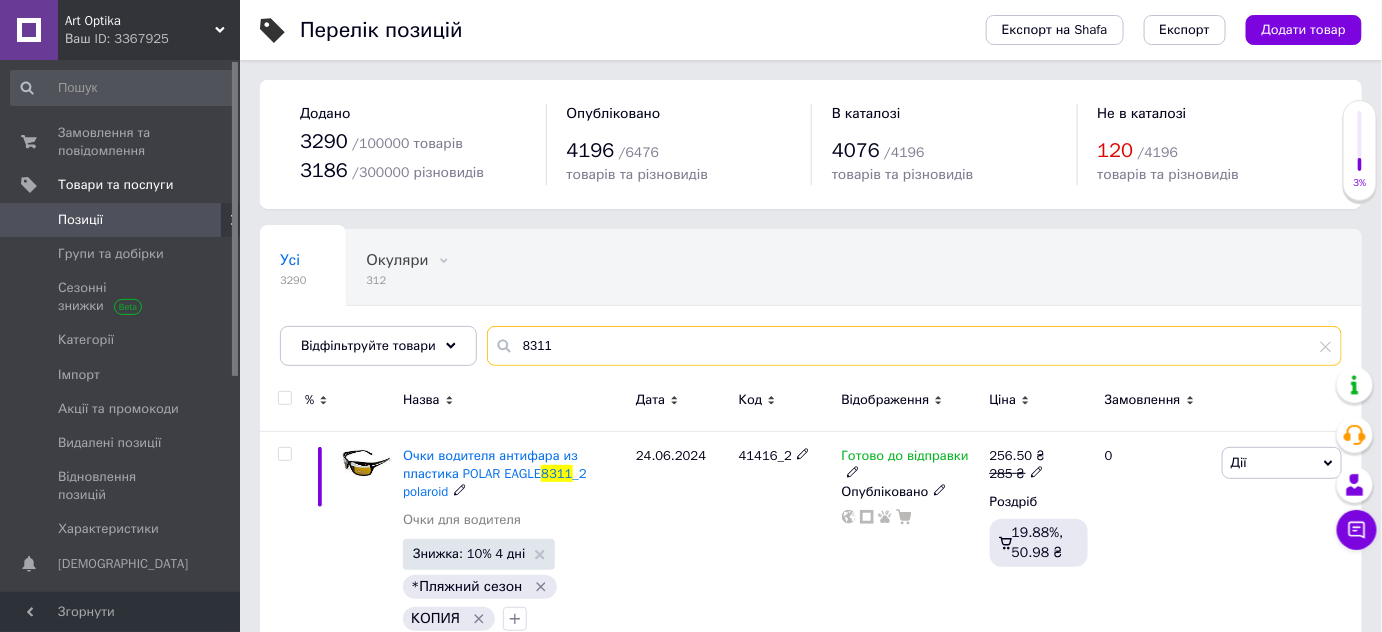 scroll, scrollTop: 208, scrollLeft: 0, axis: vertical 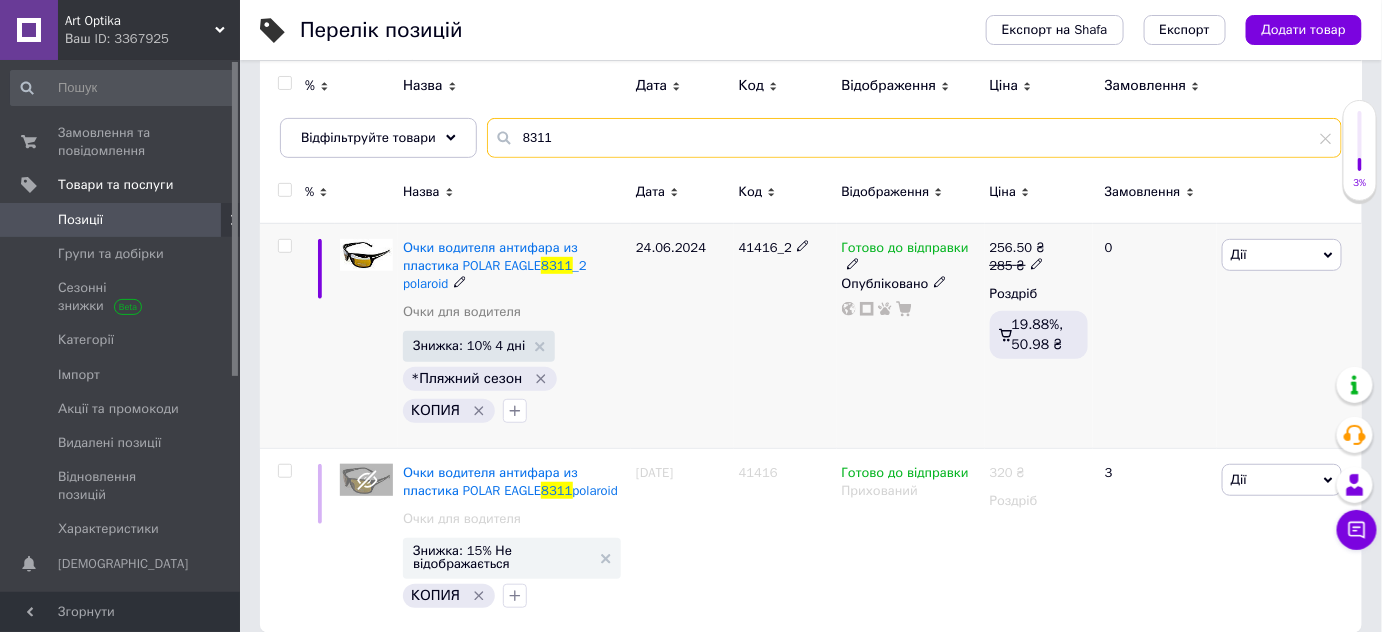 type on "8311" 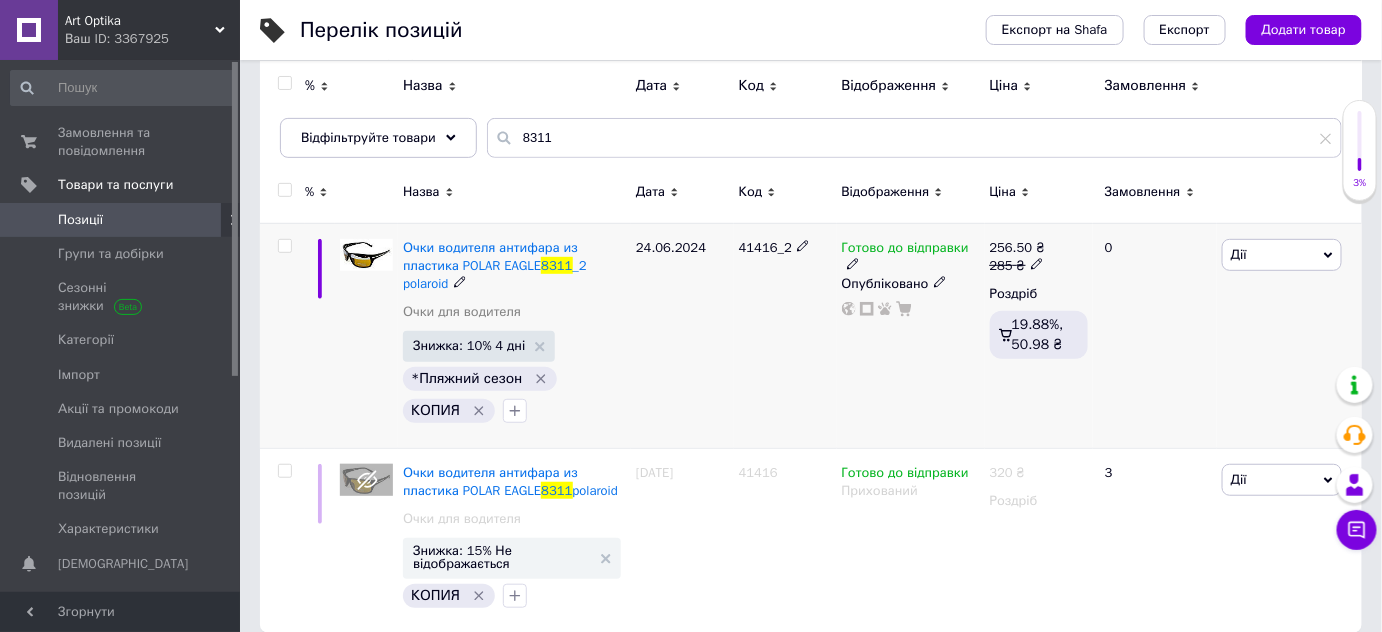 click on "Дії" at bounding box center [1282, 255] 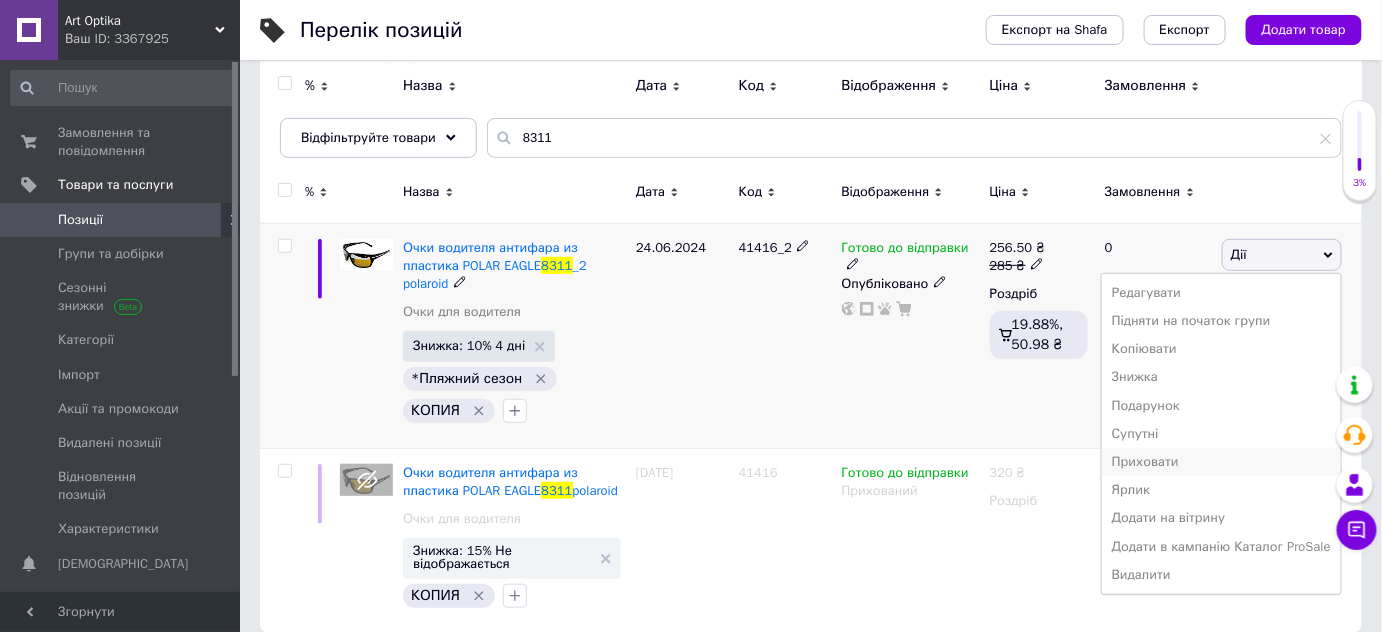 click on "Приховати" at bounding box center [1221, 462] 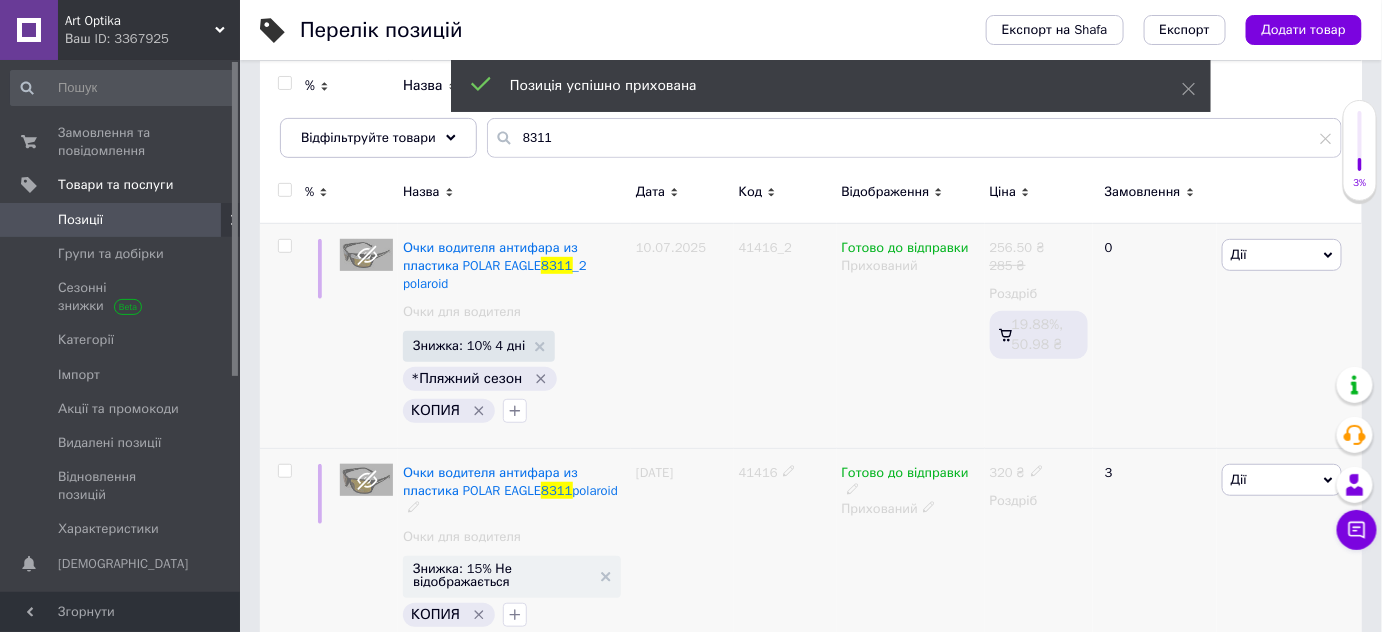 click on "Очки водителя антифара из пластика POLAR EAGLE  8311   polaroid" at bounding box center (514, 491) 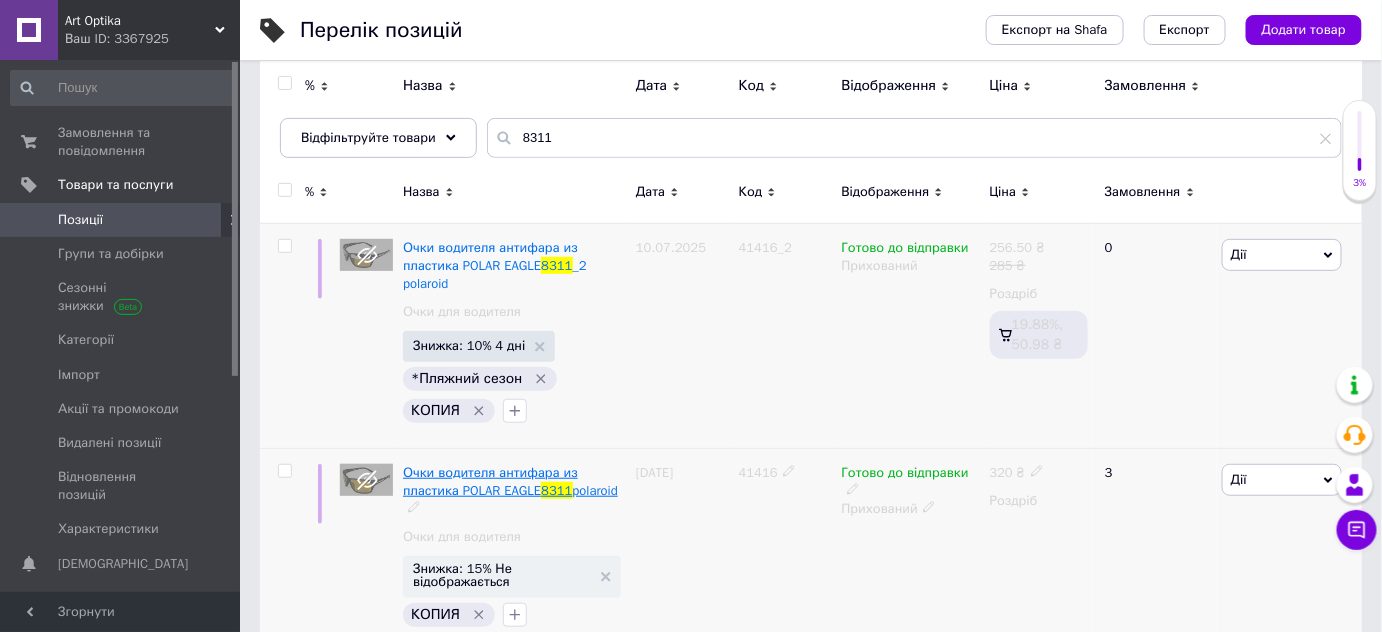 click on "Очки водителя антифара из пластика POLAR EAGLE" at bounding box center (490, 481) 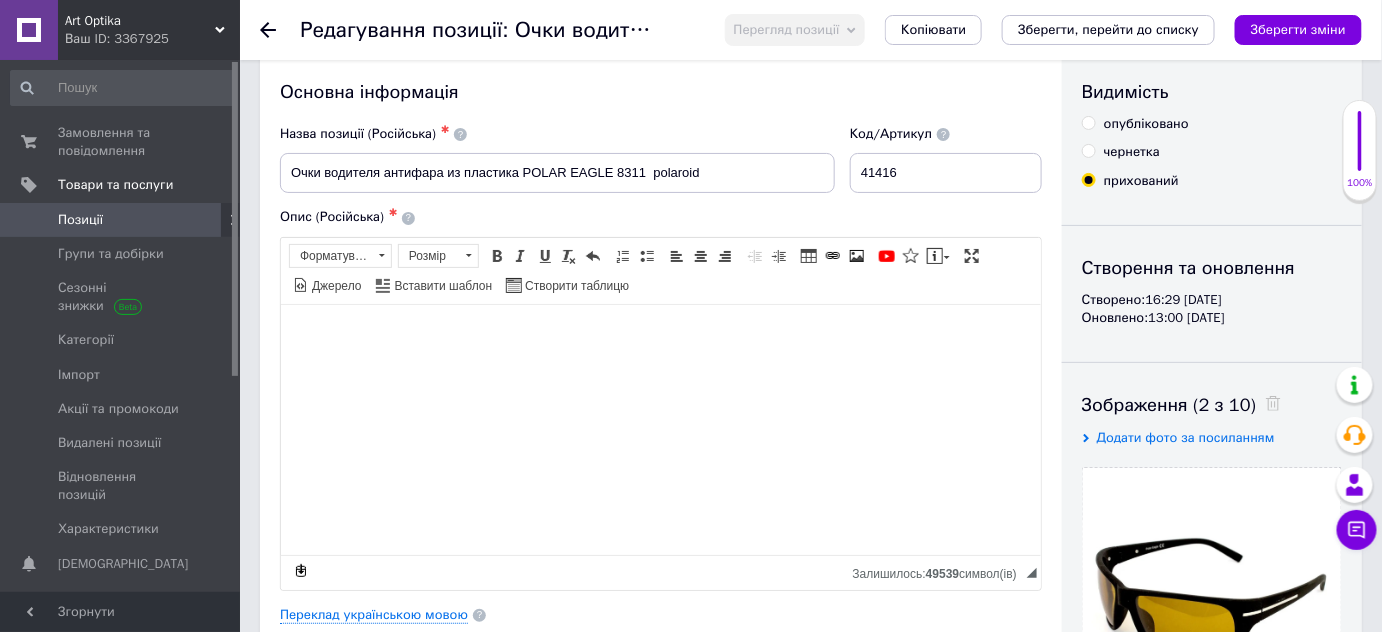 scroll, scrollTop: 0, scrollLeft: 0, axis: both 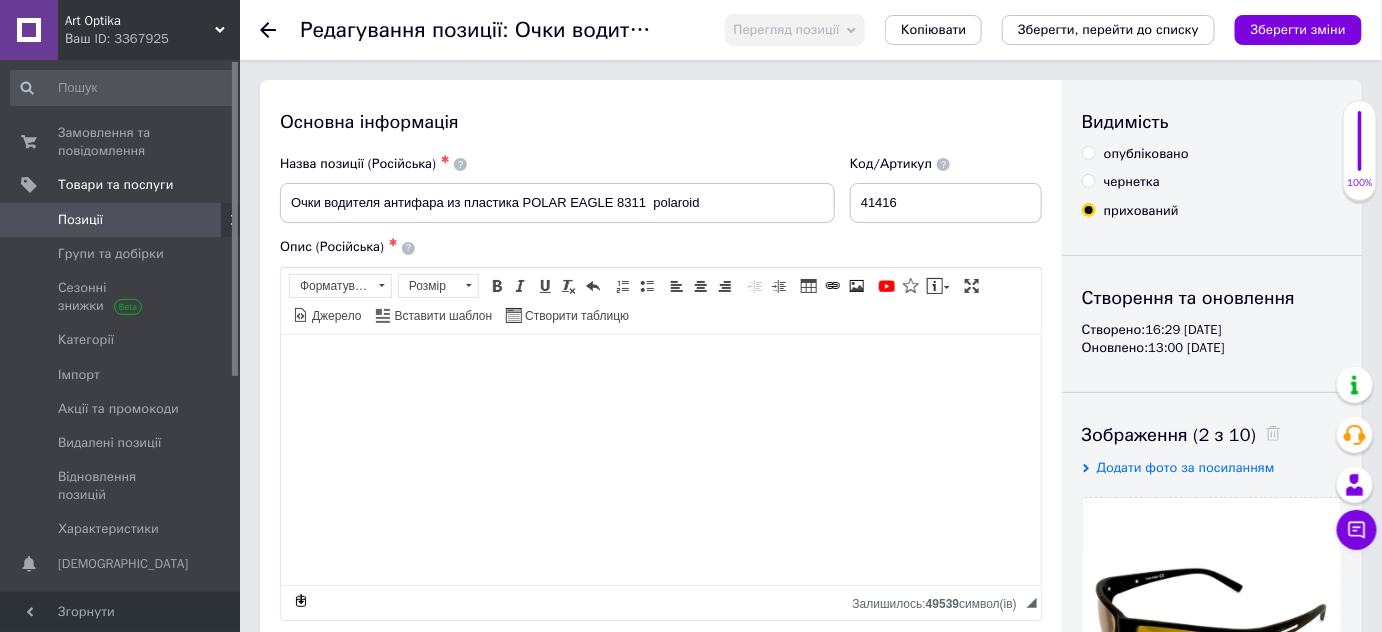 click on "опубліковано" at bounding box center (1088, 152) 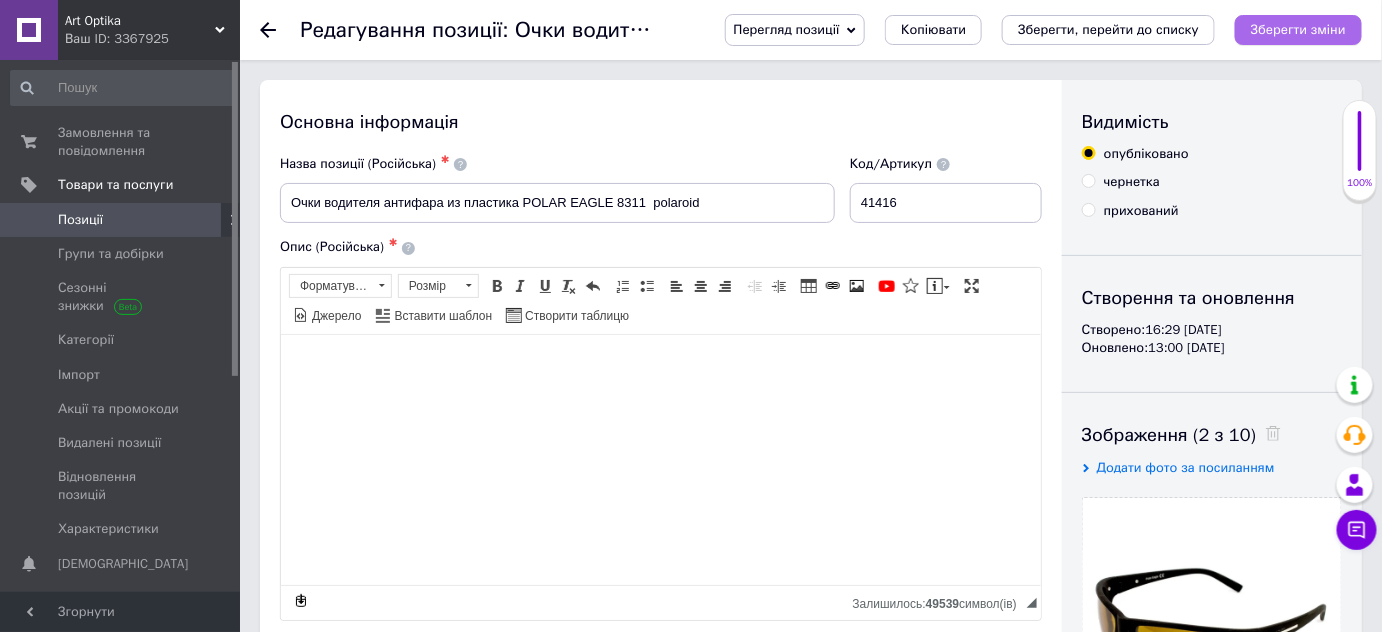 click on "Зберегти зміни" at bounding box center (1298, 29) 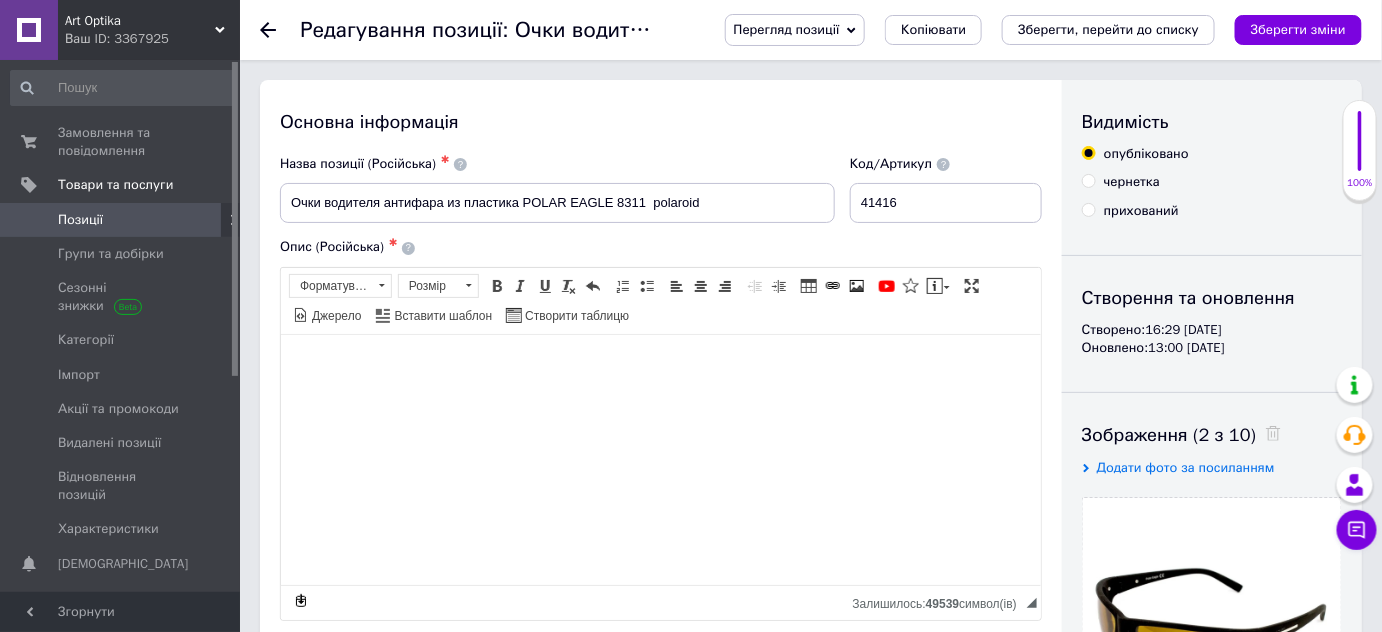 click 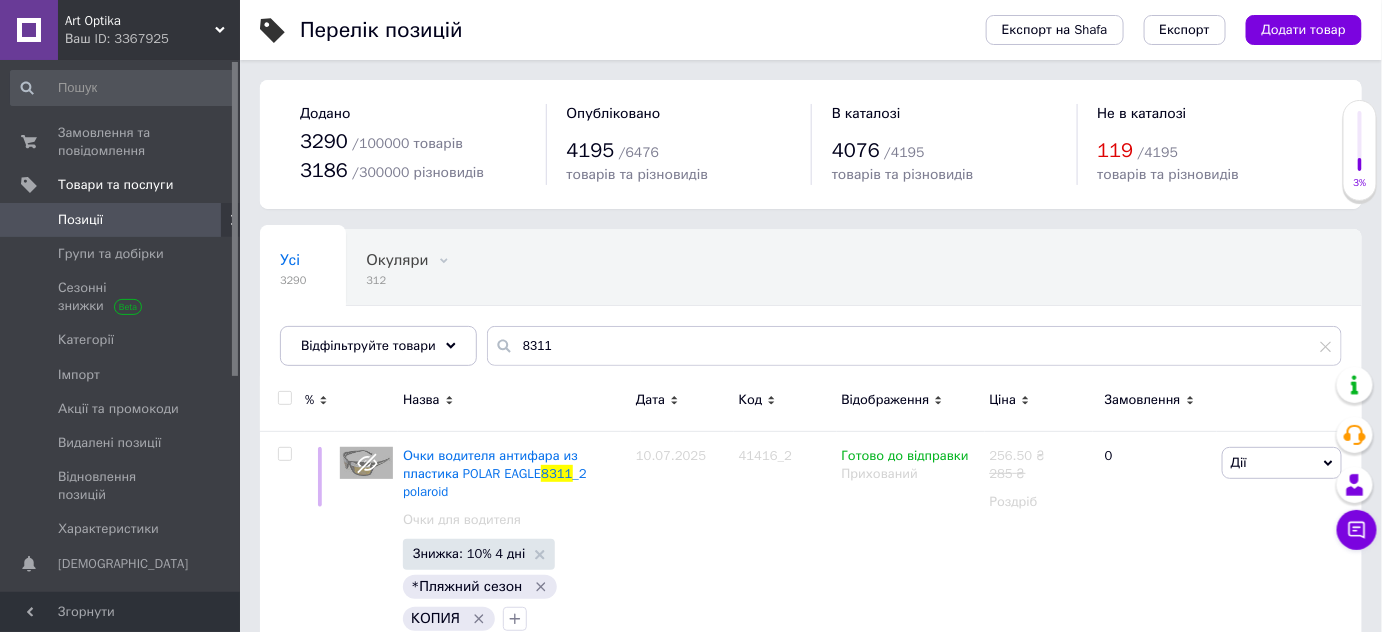 scroll, scrollTop: 244, scrollLeft: 0, axis: vertical 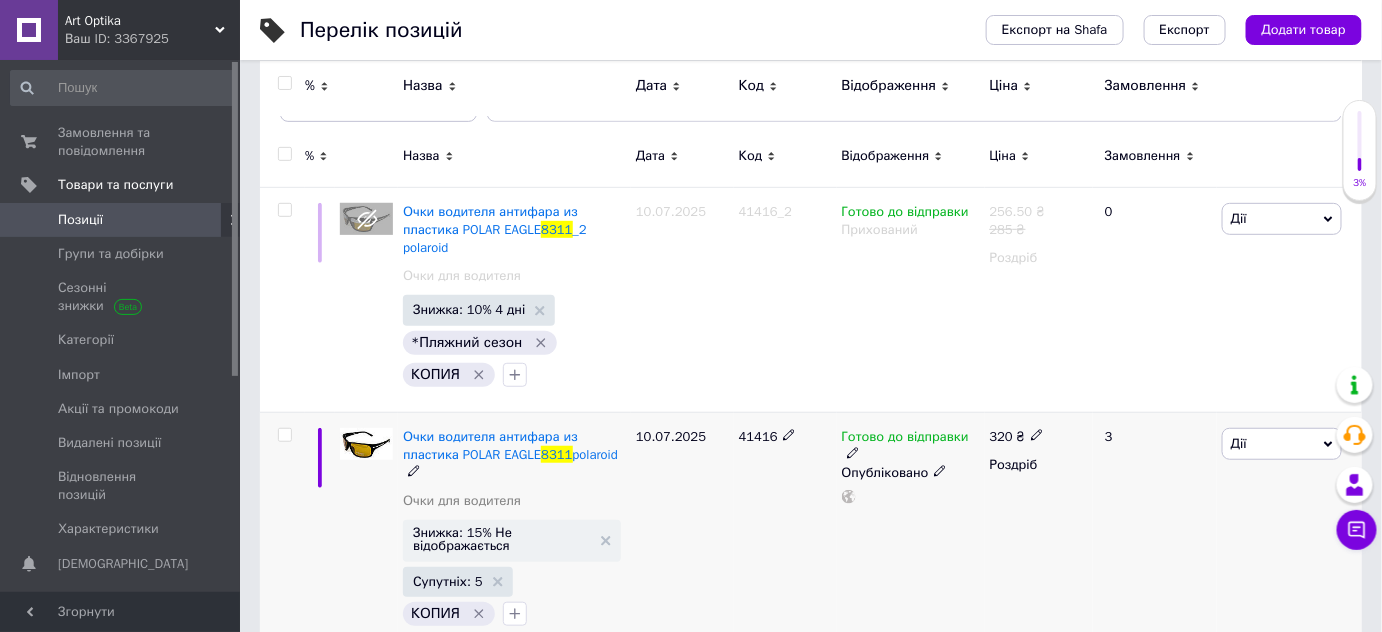 click 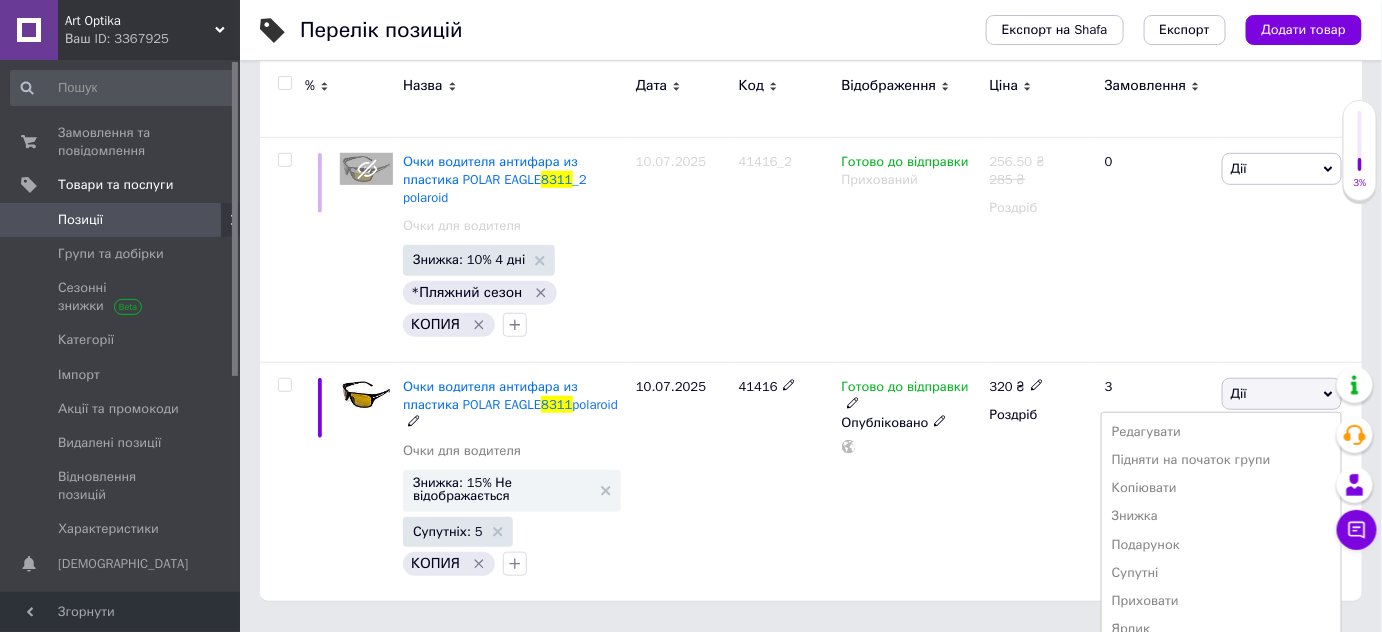 scroll, scrollTop: 375, scrollLeft: 0, axis: vertical 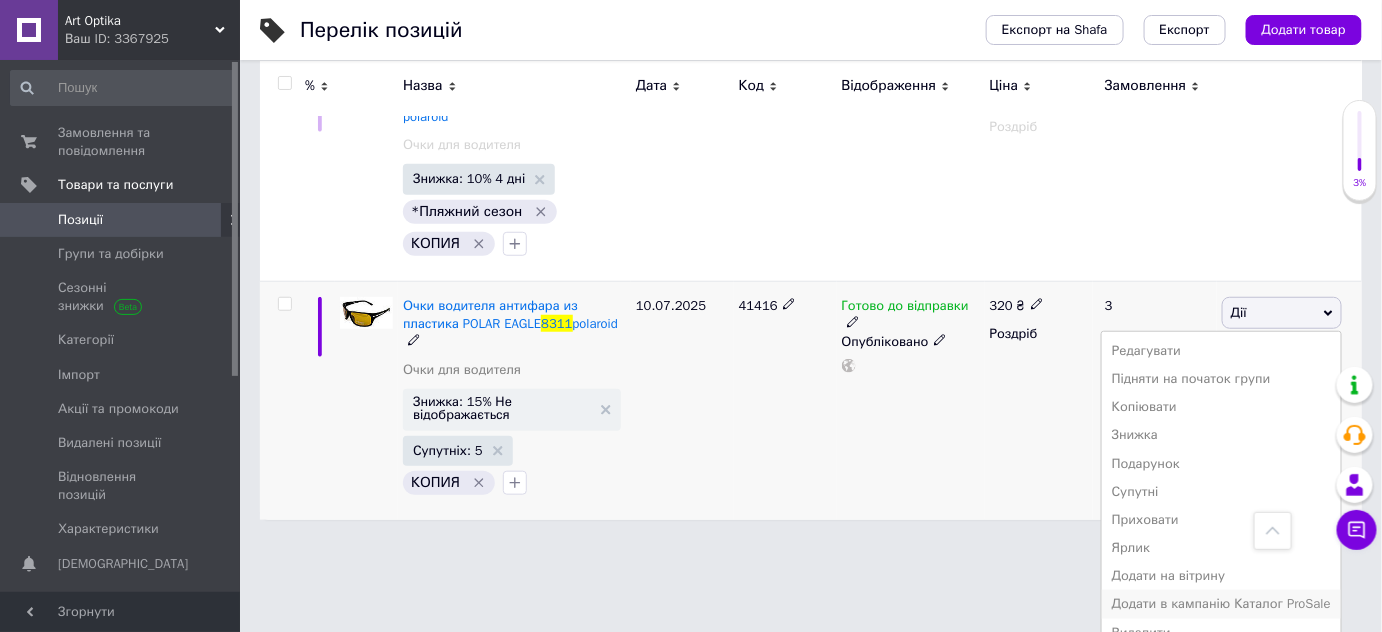 click on "Додати в кампанію Каталог ProSale" at bounding box center [1221, 604] 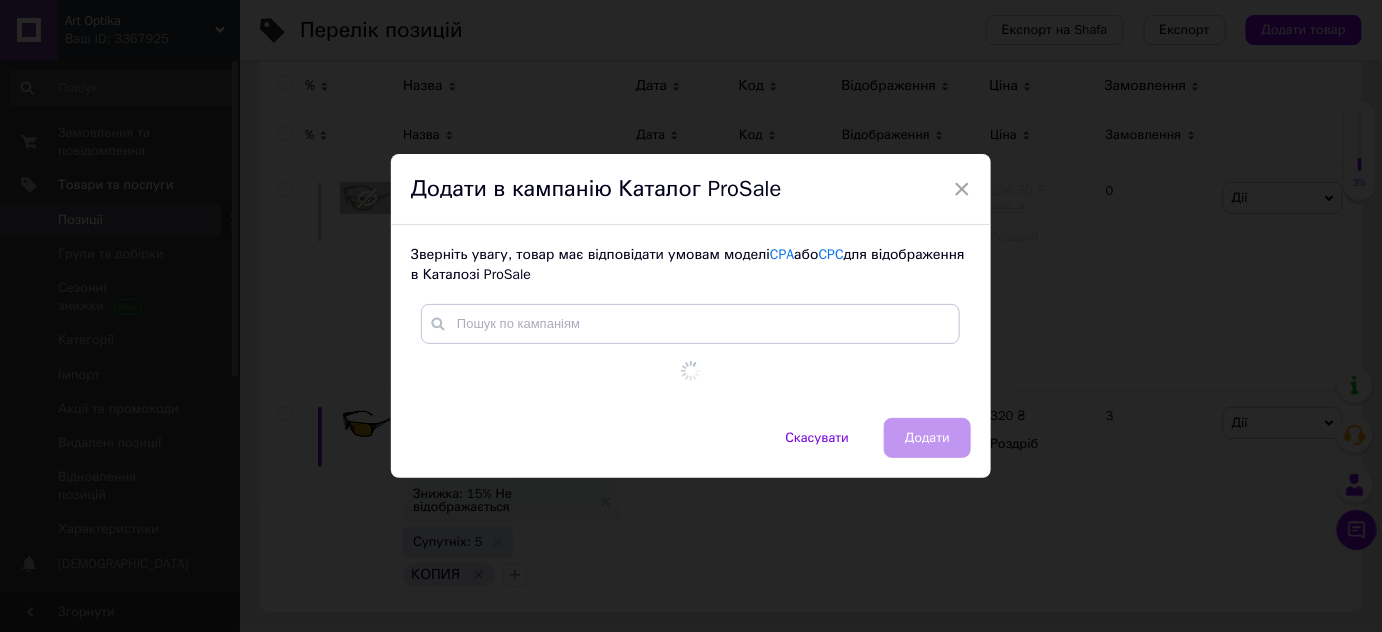 scroll, scrollTop: 244, scrollLeft: 0, axis: vertical 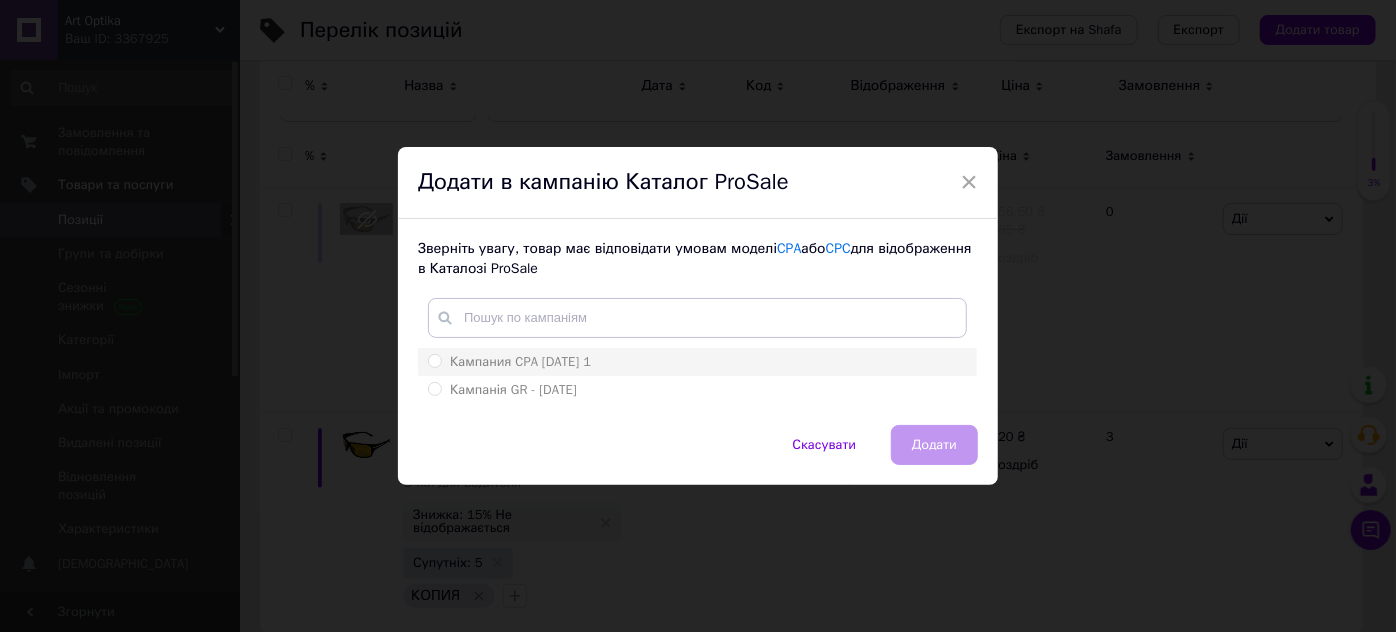 click on "Кампания CPA [DATE] 1" at bounding box center [509, 362] 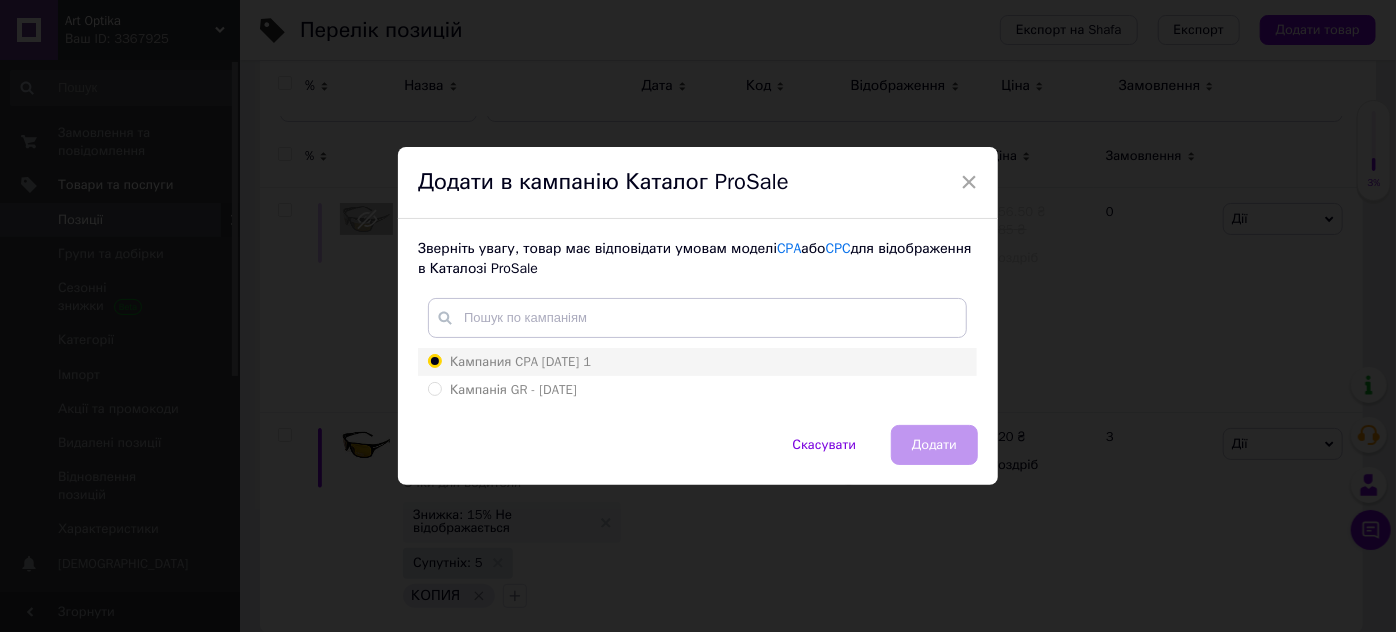 click on "Кампания CPA [DATE] 1" at bounding box center [434, 360] 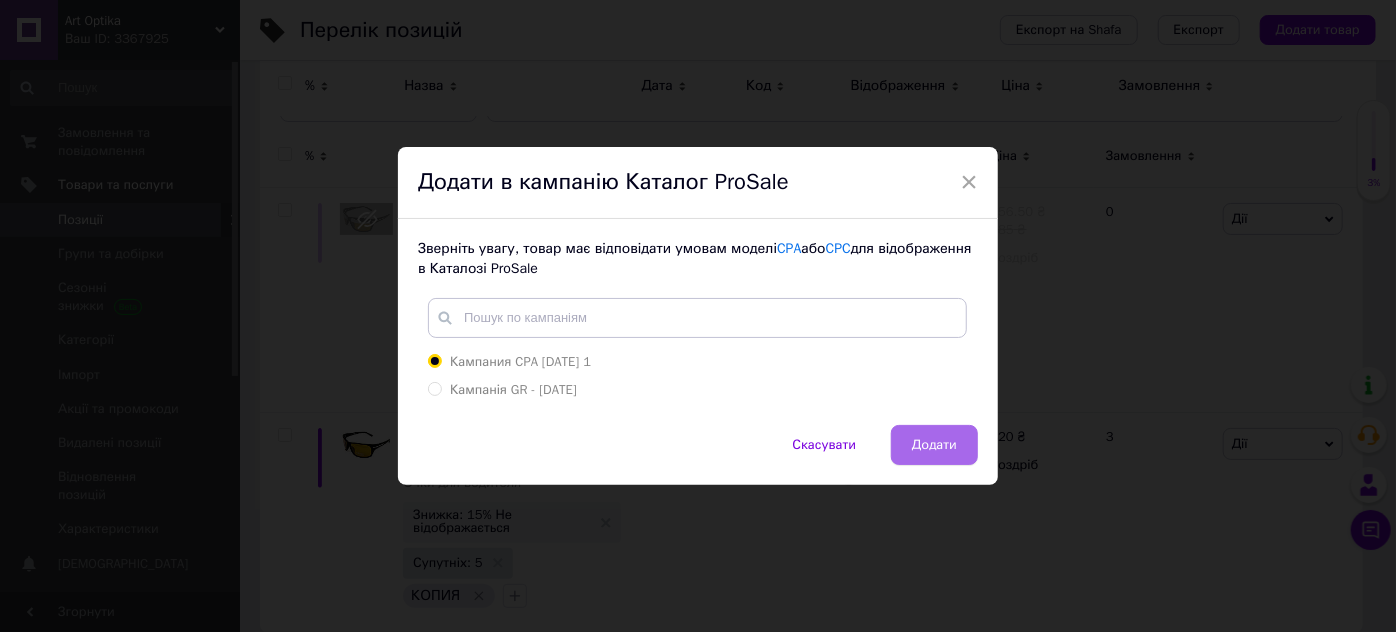 click on "Додати" at bounding box center [934, 445] 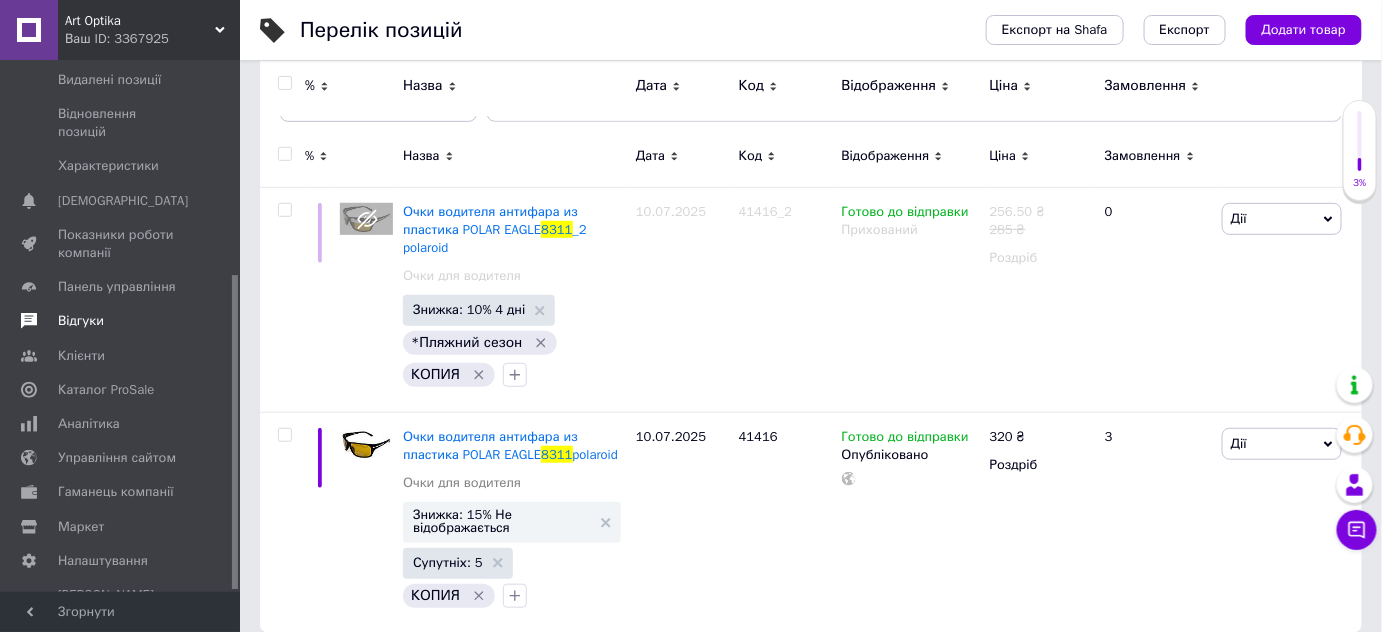 scroll, scrollTop: 364, scrollLeft: 0, axis: vertical 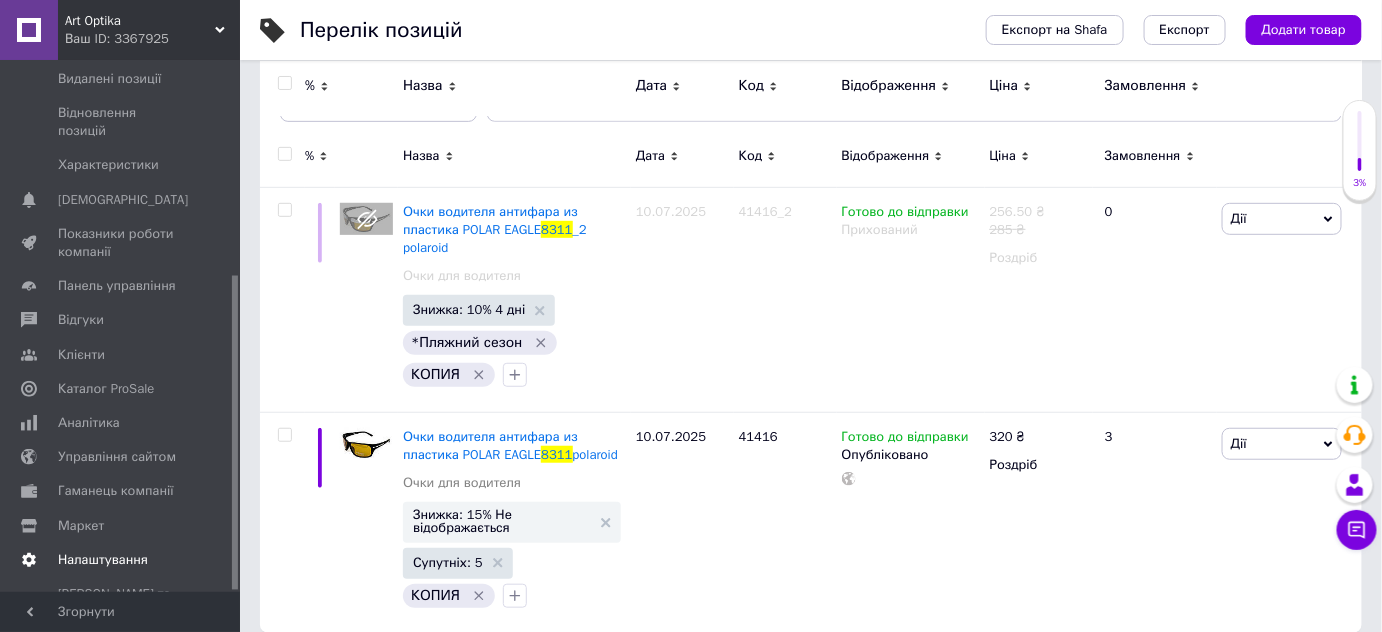 click on "Налаштування" at bounding box center (103, 560) 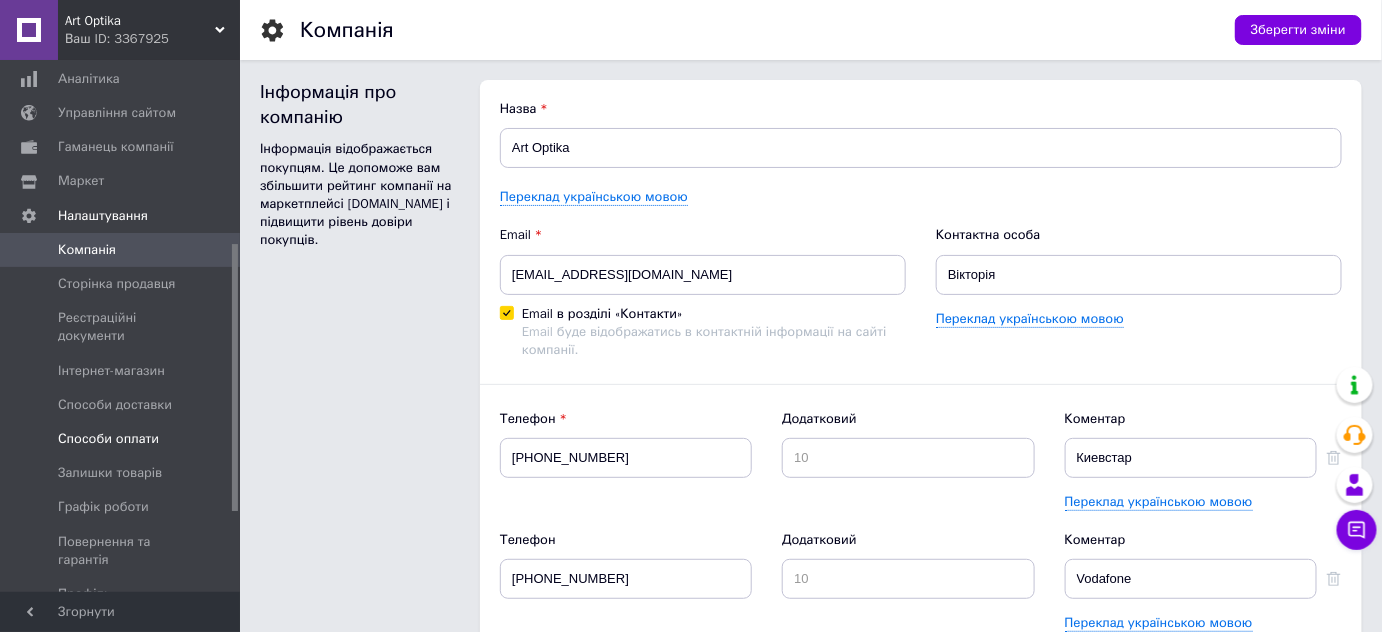scroll, scrollTop: 0, scrollLeft: 0, axis: both 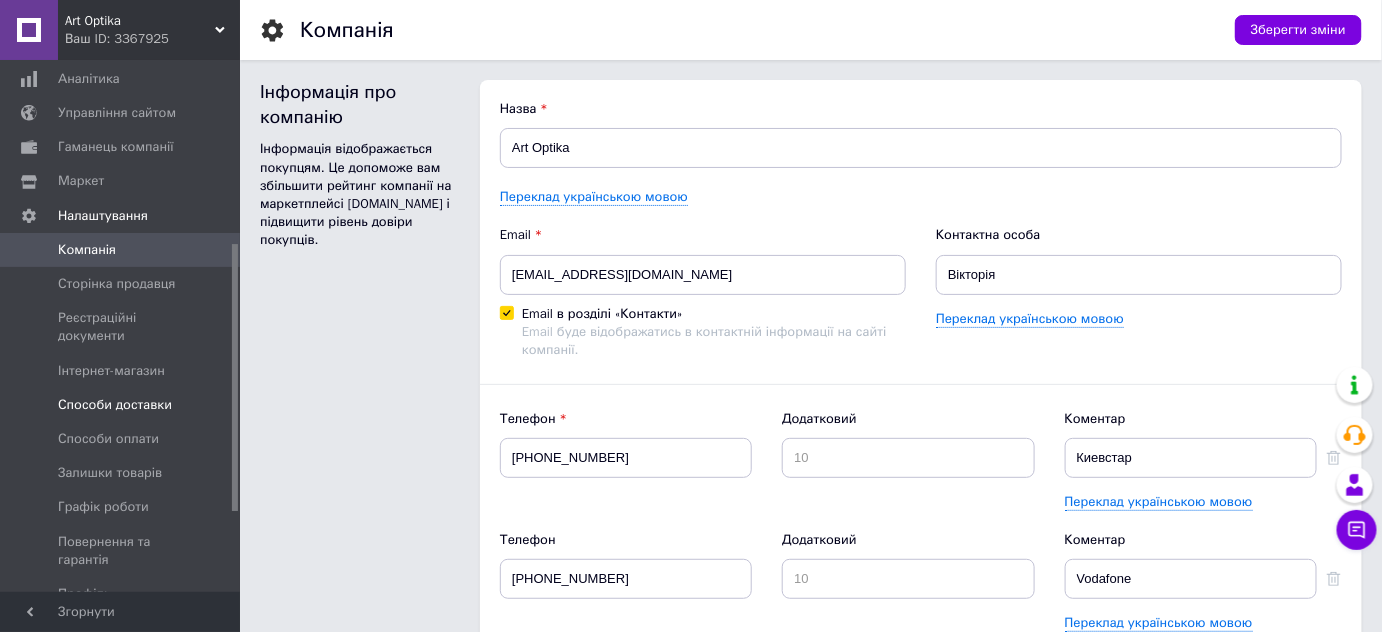 click on "Способи доставки" at bounding box center [115, 405] 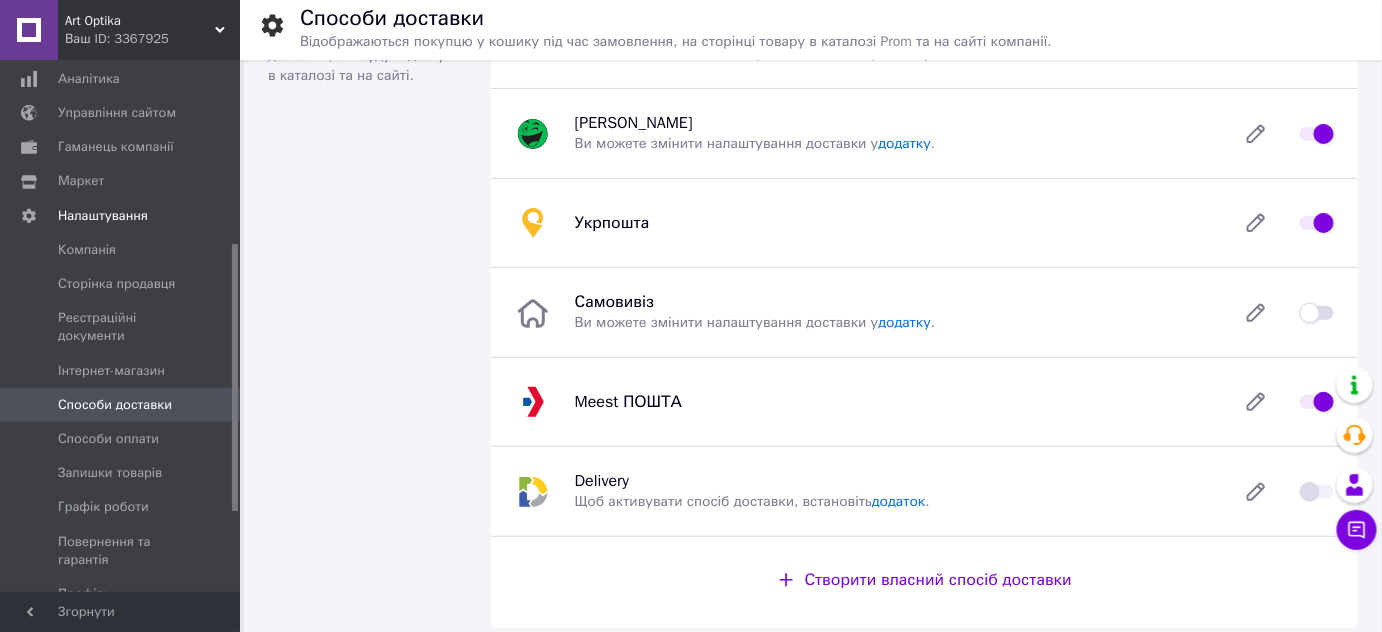 scroll, scrollTop: 272, scrollLeft: 0, axis: vertical 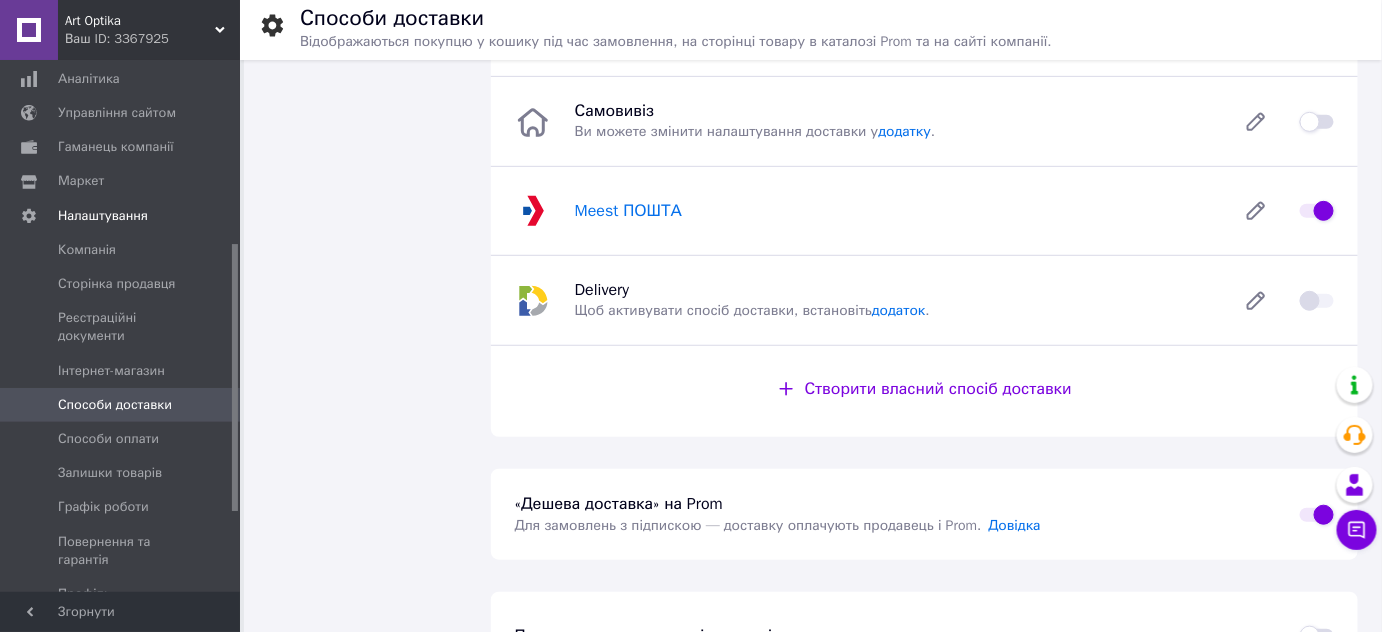 click on "Meest ПОШТА" at bounding box center (628, 211) 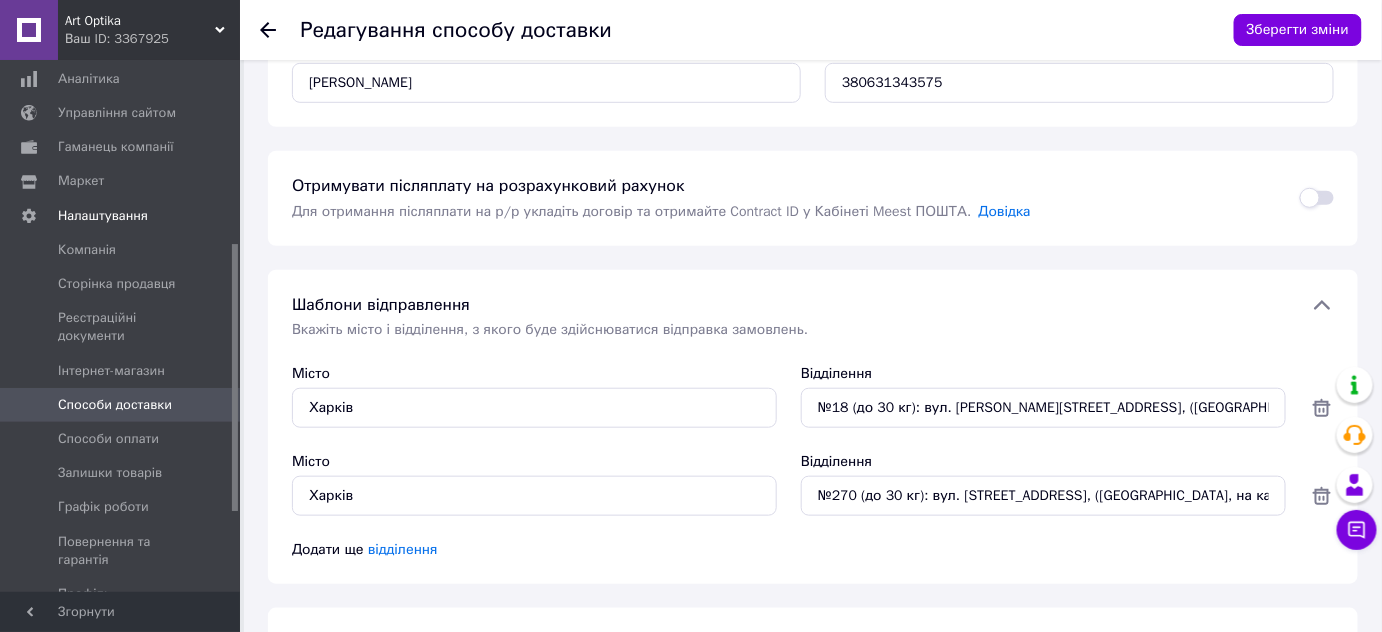 scroll, scrollTop: 454, scrollLeft: 0, axis: vertical 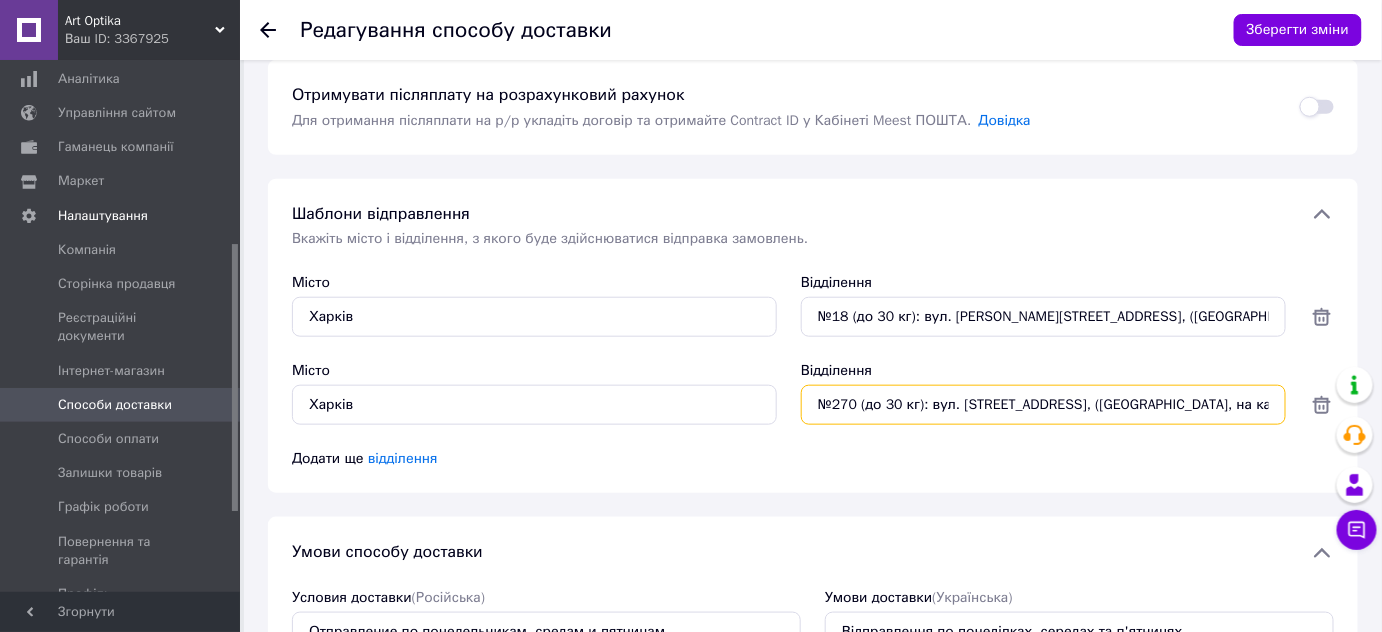 drag, startPoint x: 1032, startPoint y: 406, endPoint x: 927, endPoint y: 406, distance: 105 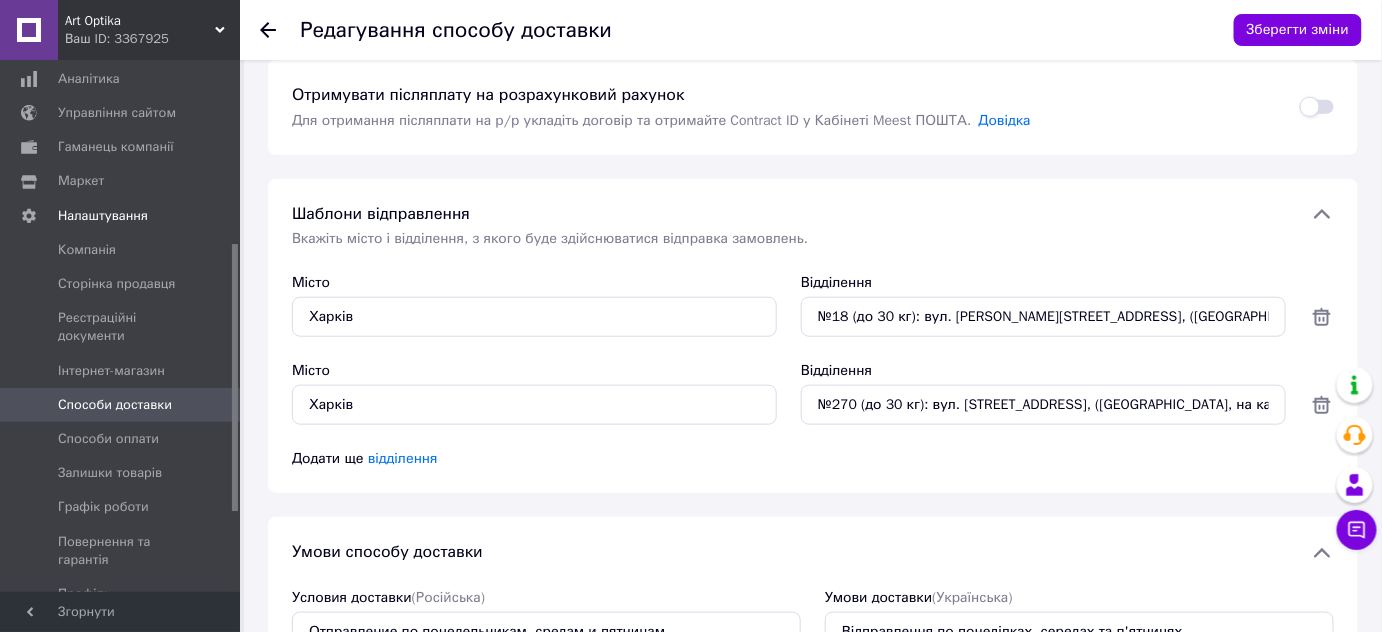 click on "Місто Харків Відділення №18 (до 30 кг): вул. [PERSON_NAME][STREET_ADDRESS], (Rozetka,на касі) Місто Харків Відділення №270 (до 30 кг): вул. [STREET_ADDRESS], (Rozetka, на касі) Додати ще   відділення" at bounding box center [813, 371] 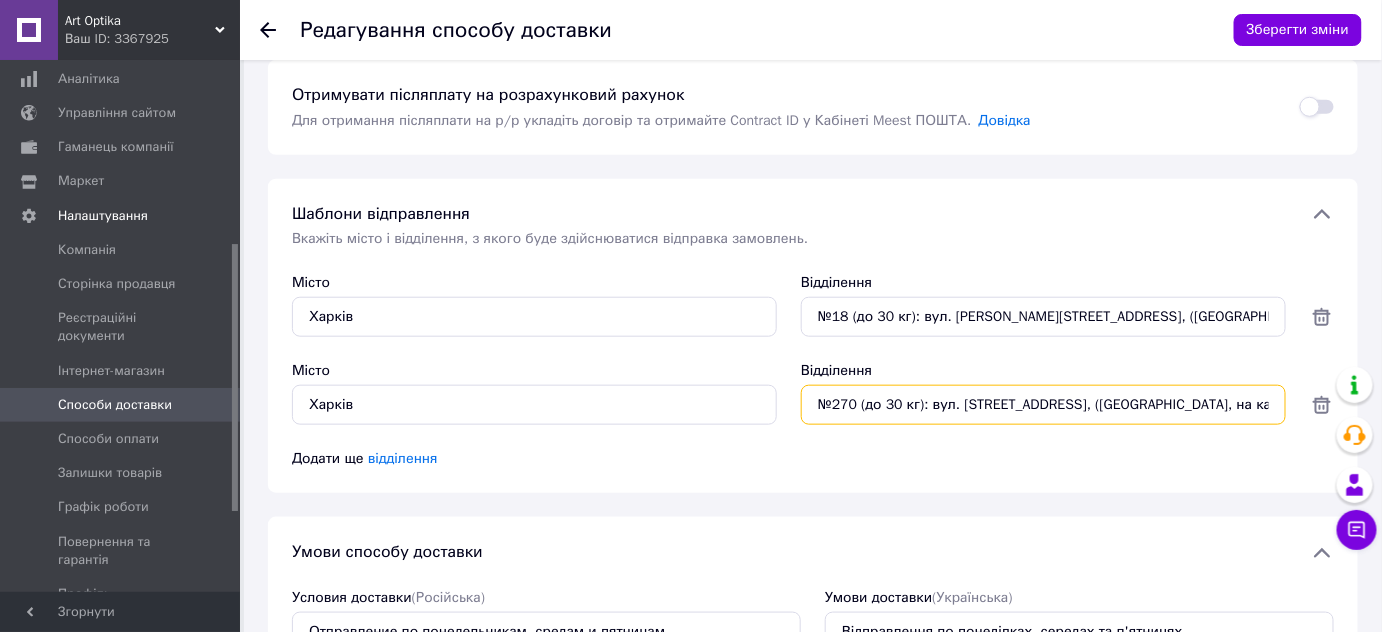drag, startPoint x: 1153, startPoint y: 415, endPoint x: 819, endPoint y: 415, distance: 334 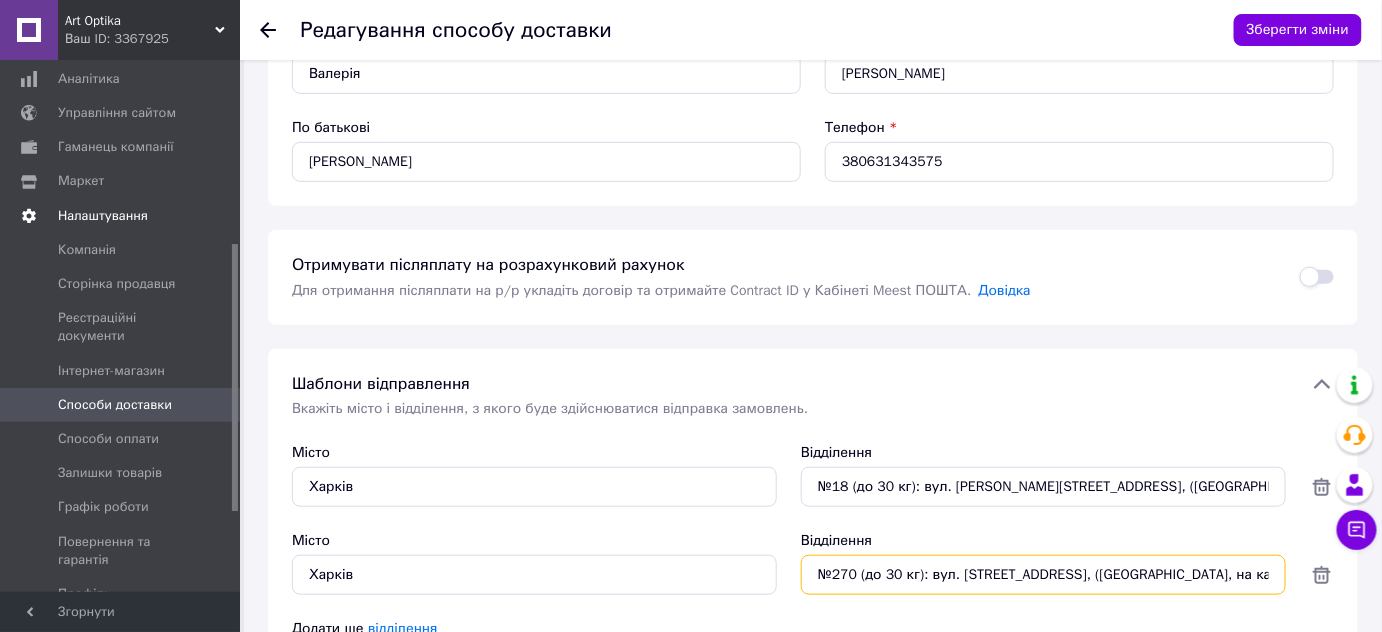scroll, scrollTop: 272, scrollLeft: 0, axis: vertical 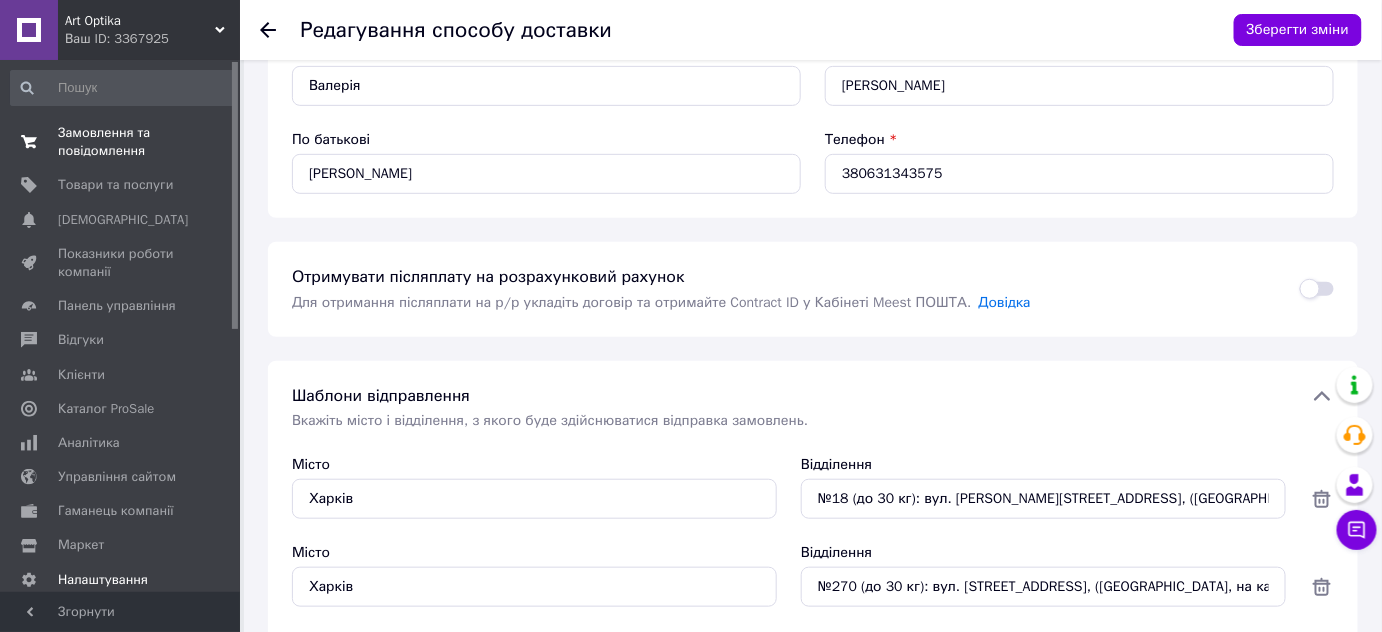 click on "Замовлення та повідомлення" at bounding box center [121, 142] 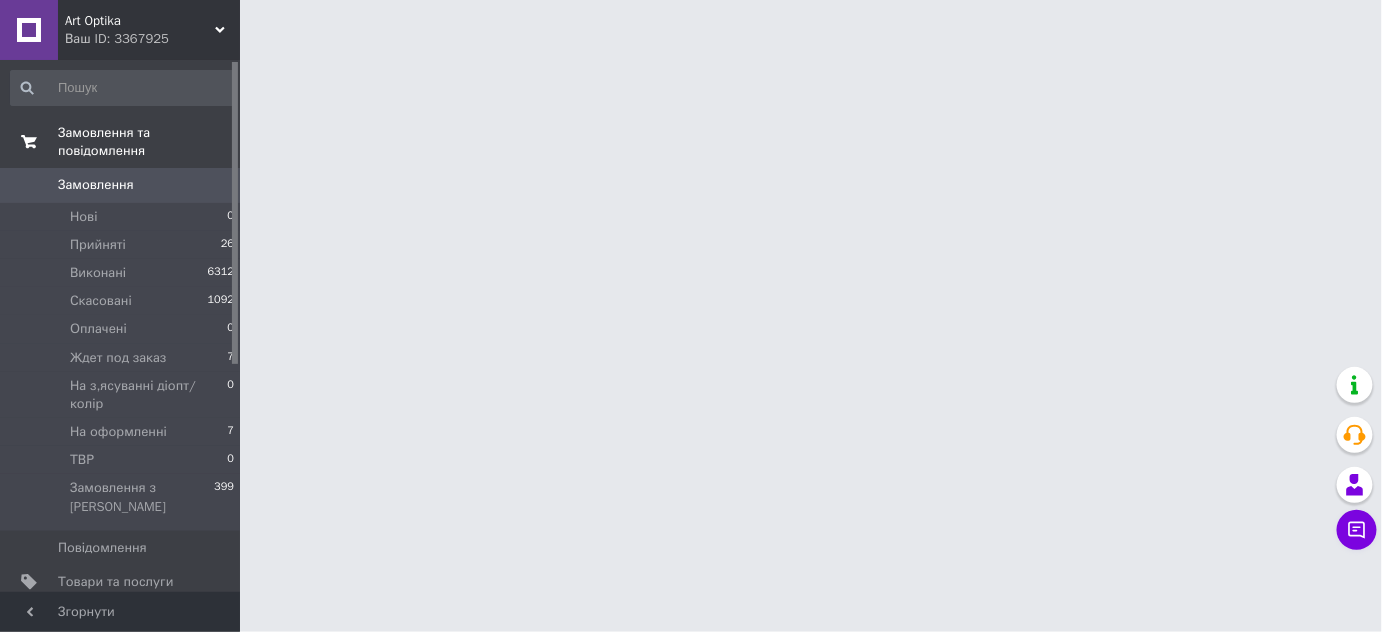 scroll, scrollTop: 0, scrollLeft: 0, axis: both 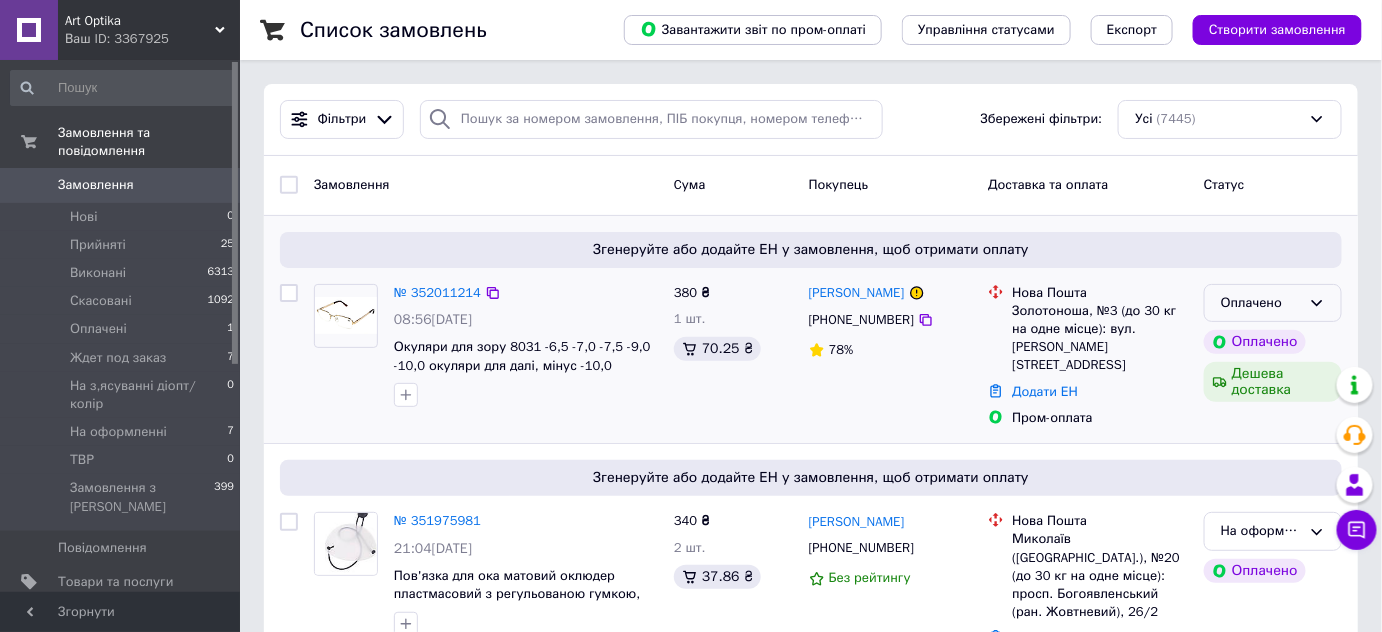 click 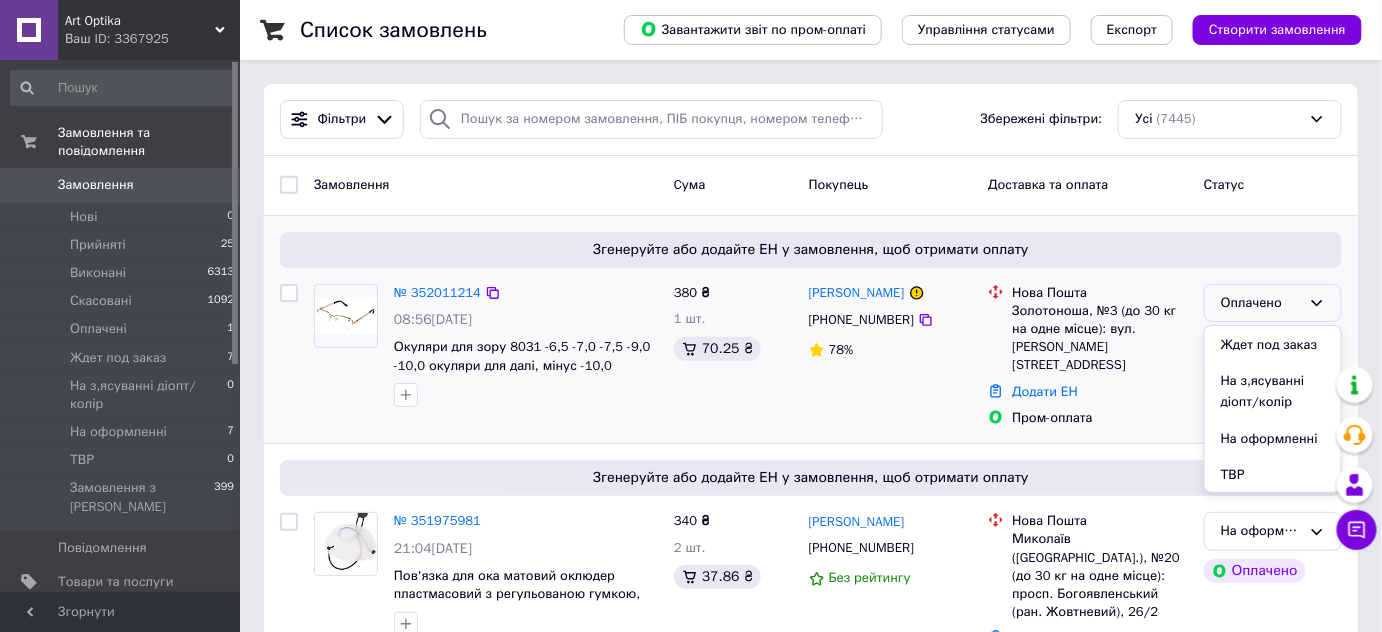 scroll, scrollTop: 110, scrollLeft: 0, axis: vertical 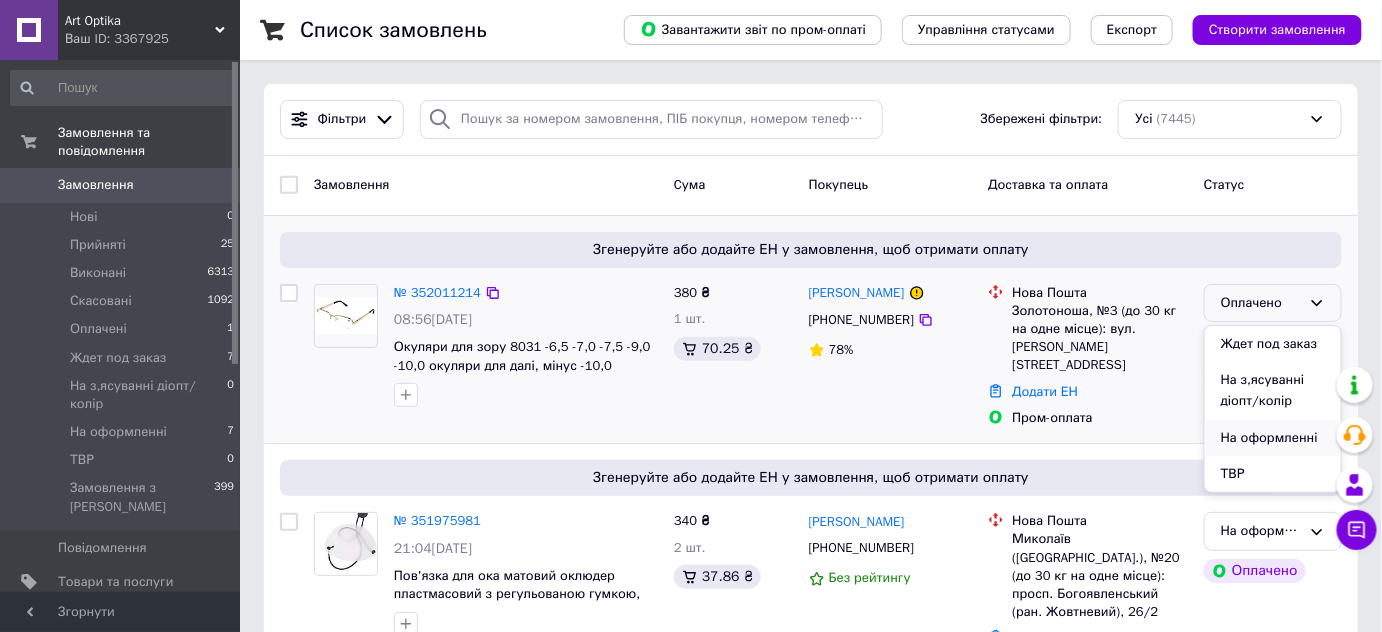 click on "На оформленні" at bounding box center (1273, 438) 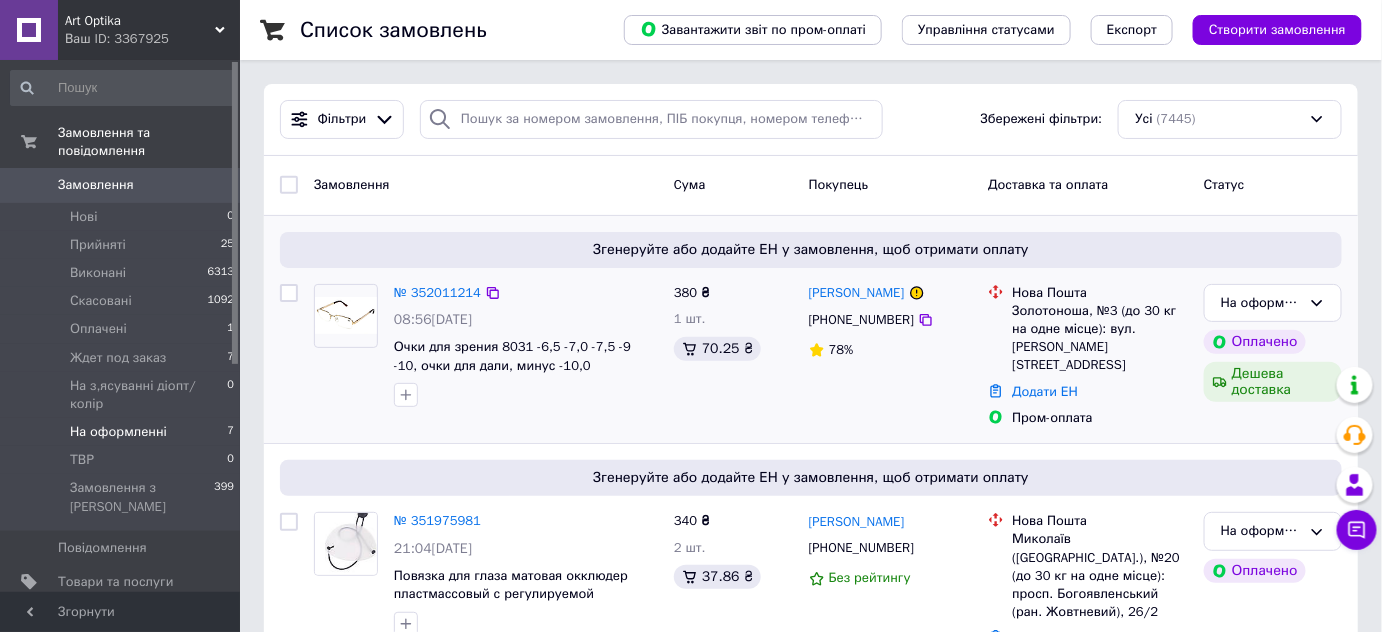 click on "На оформленні" at bounding box center (118, 432) 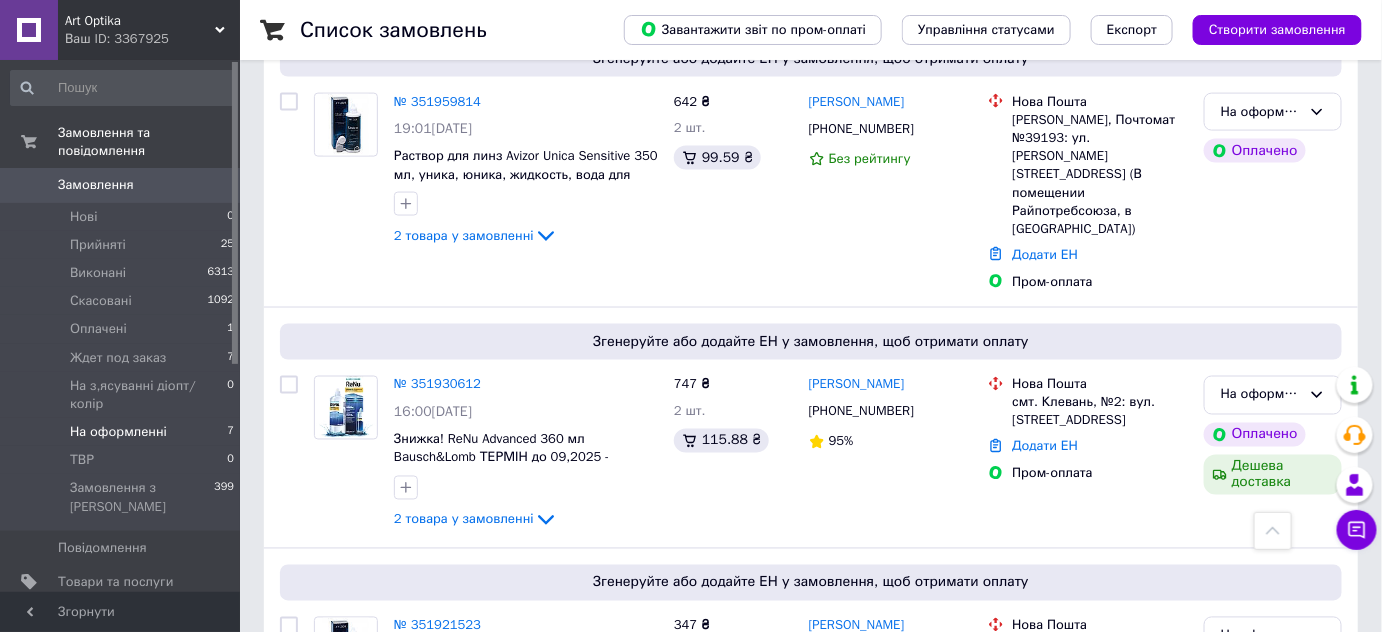 scroll, scrollTop: 1170, scrollLeft: 0, axis: vertical 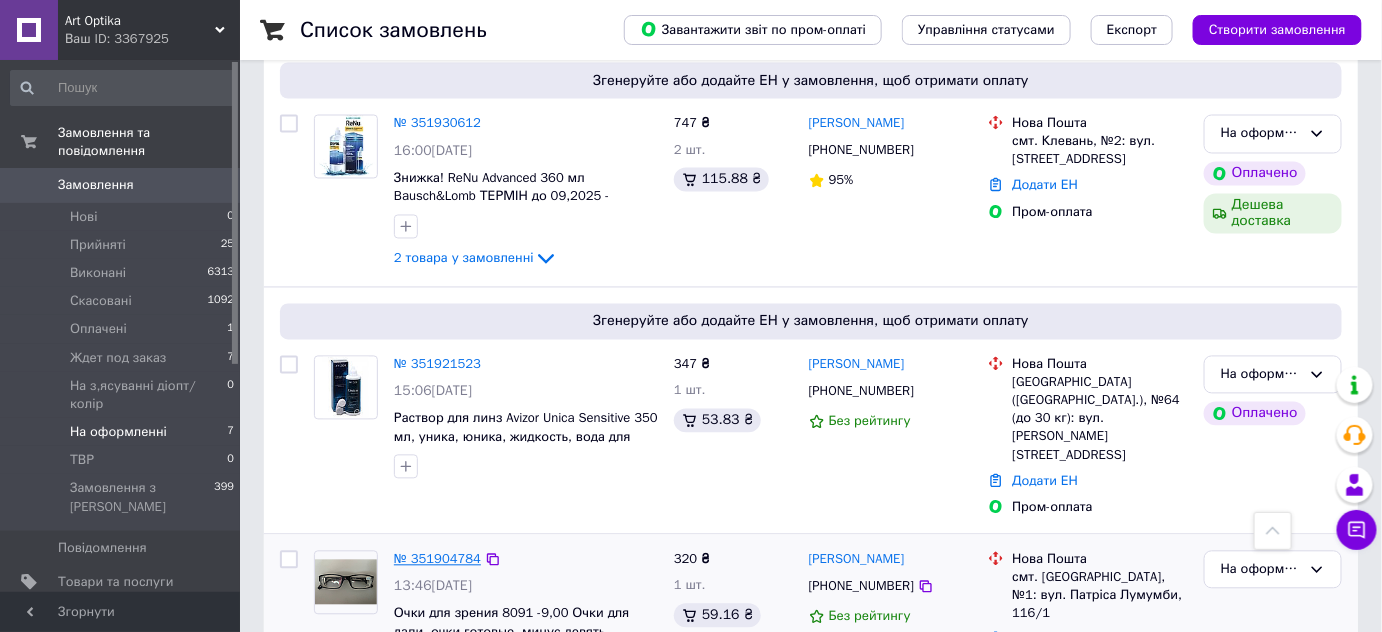 click on "№ 351904784" at bounding box center [437, 559] 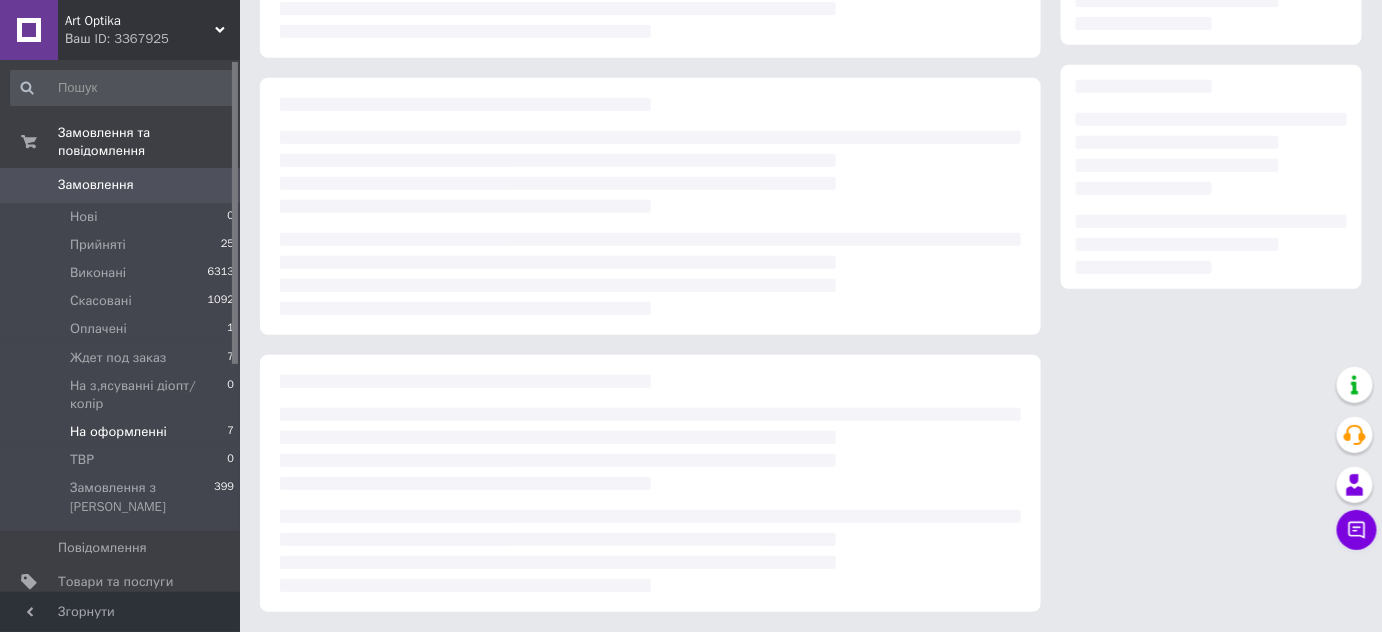 scroll, scrollTop: 0, scrollLeft: 0, axis: both 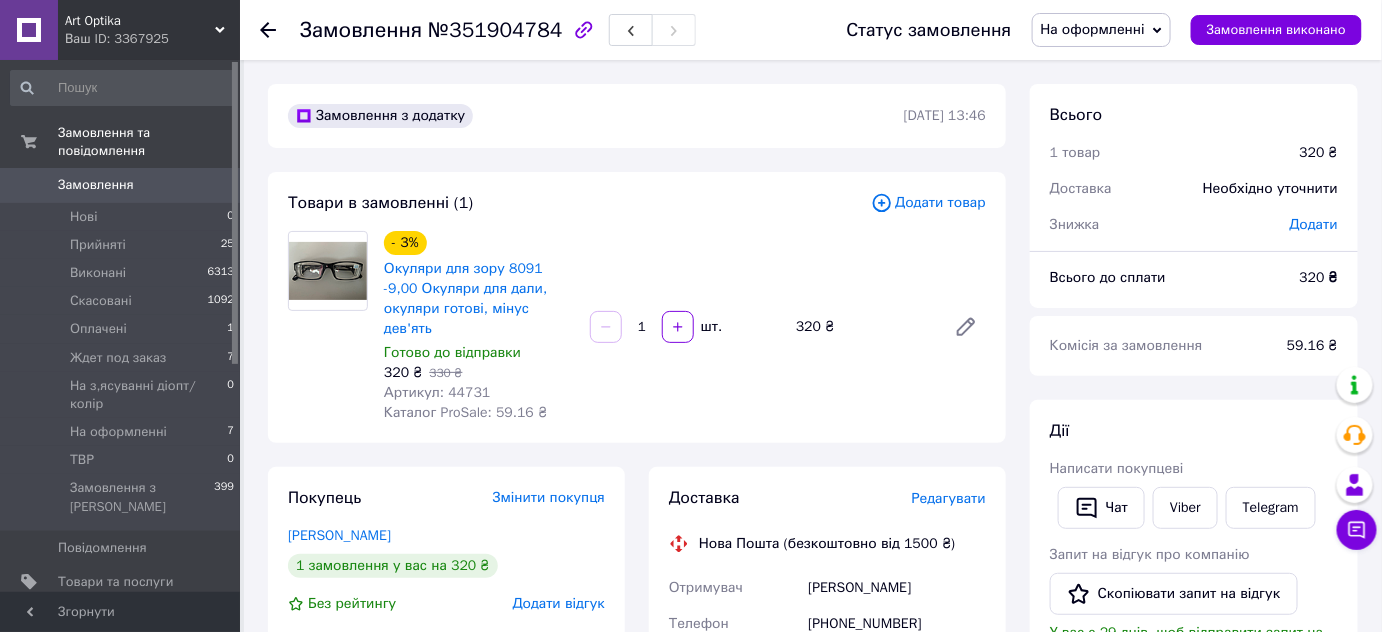 click on "№351904784" at bounding box center (495, 30) 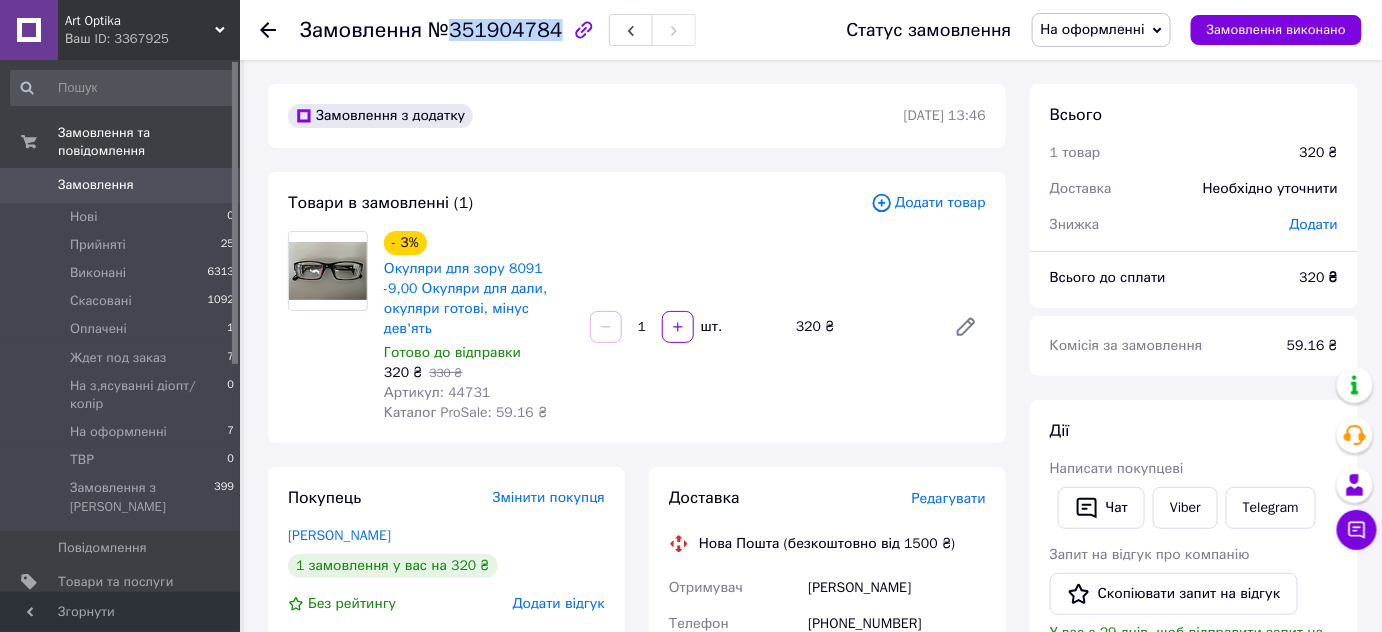 click on "№351904784" at bounding box center [495, 30] 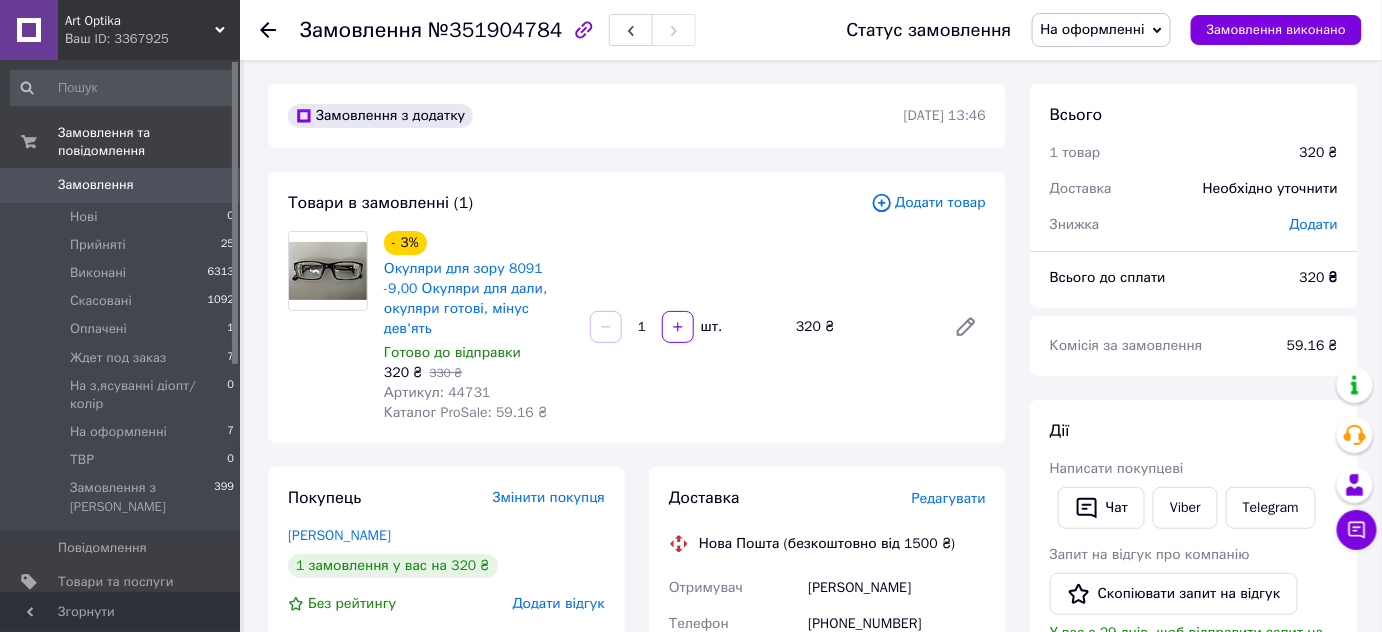 click 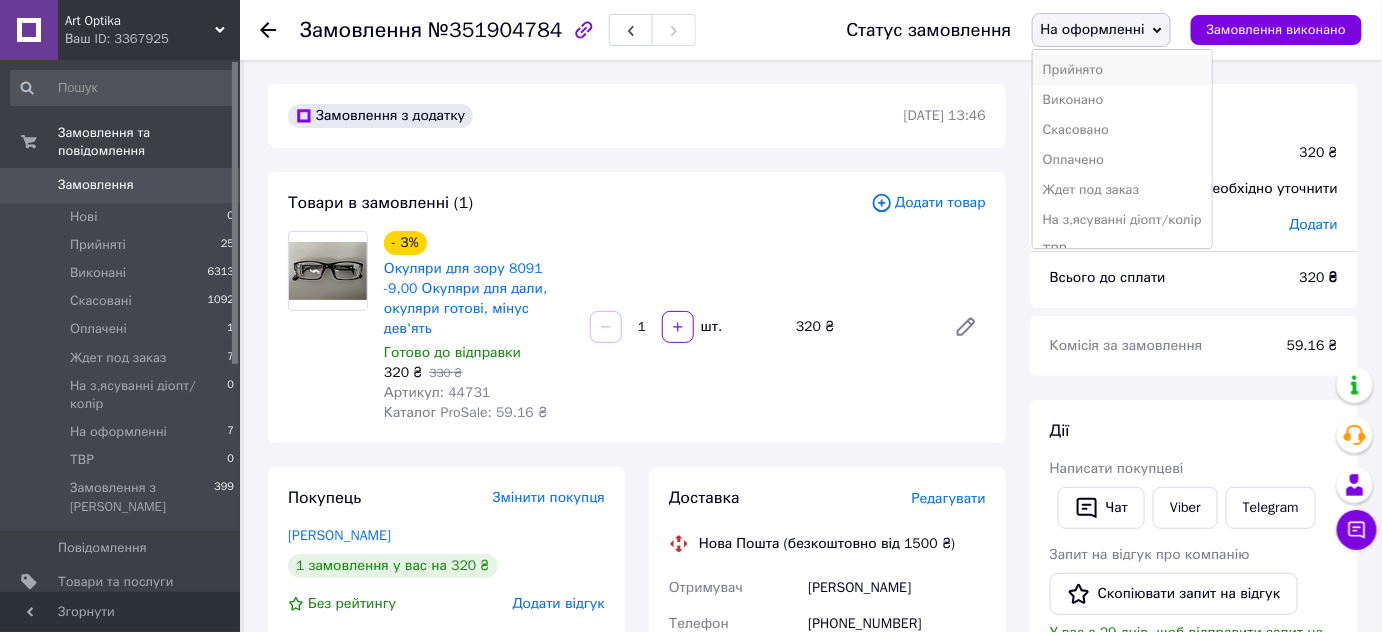 click on "Прийнято" at bounding box center (1122, 70) 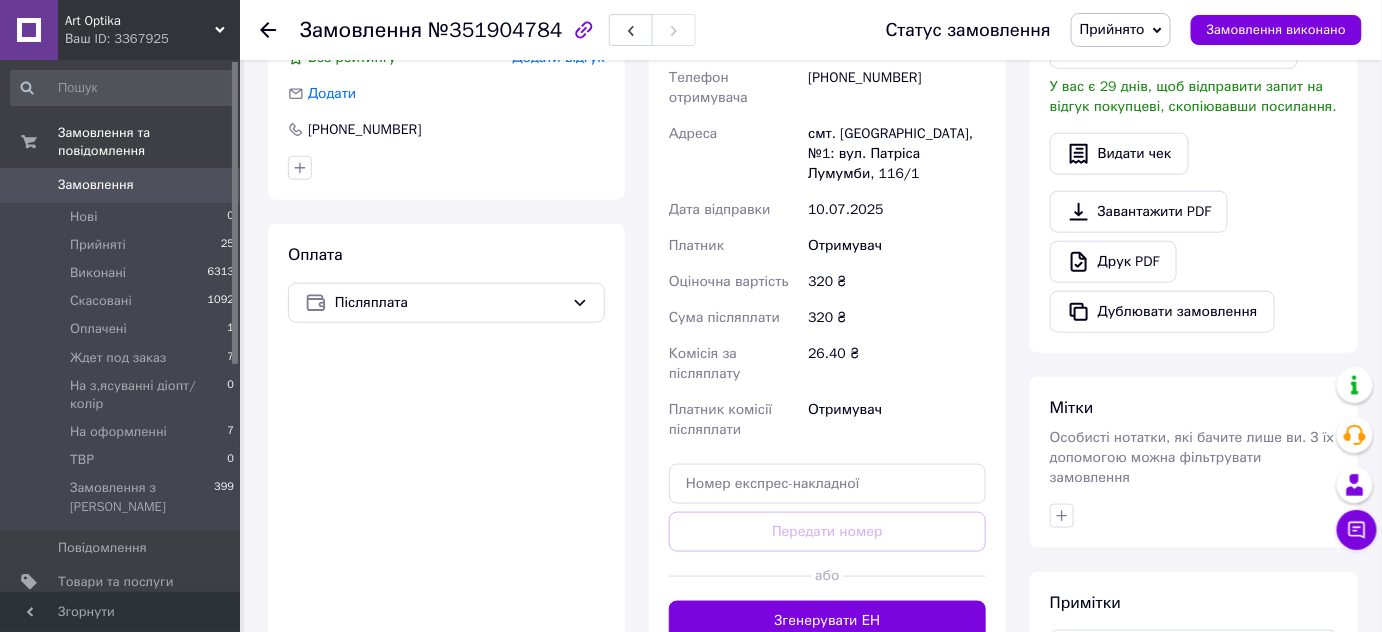 scroll, scrollTop: 545, scrollLeft: 0, axis: vertical 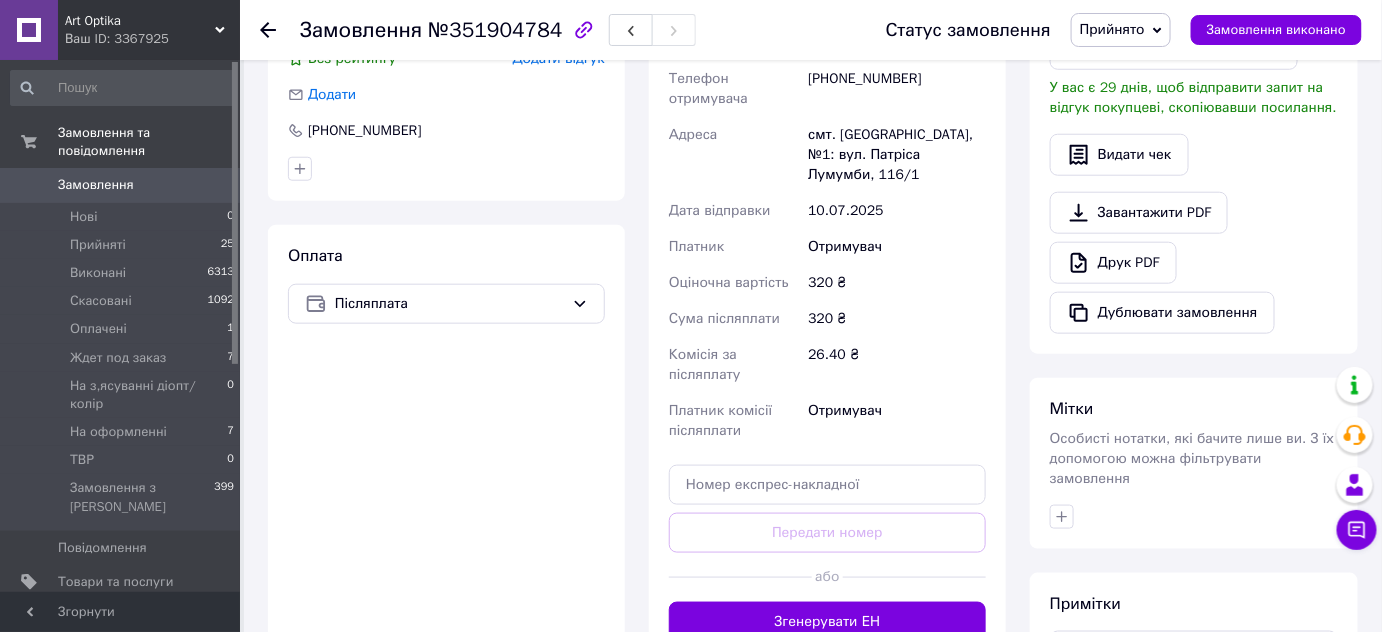 click on "№351904784" at bounding box center [495, 30] 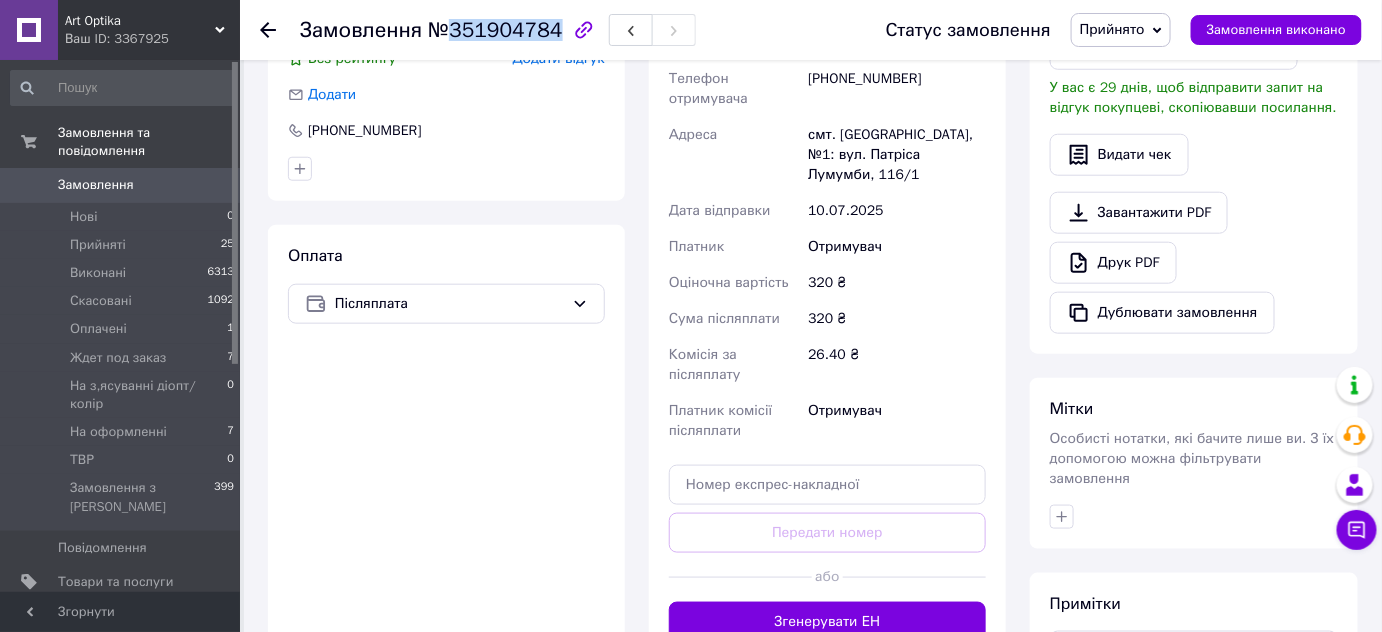 click on "№351904784" at bounding box center [495, 30] 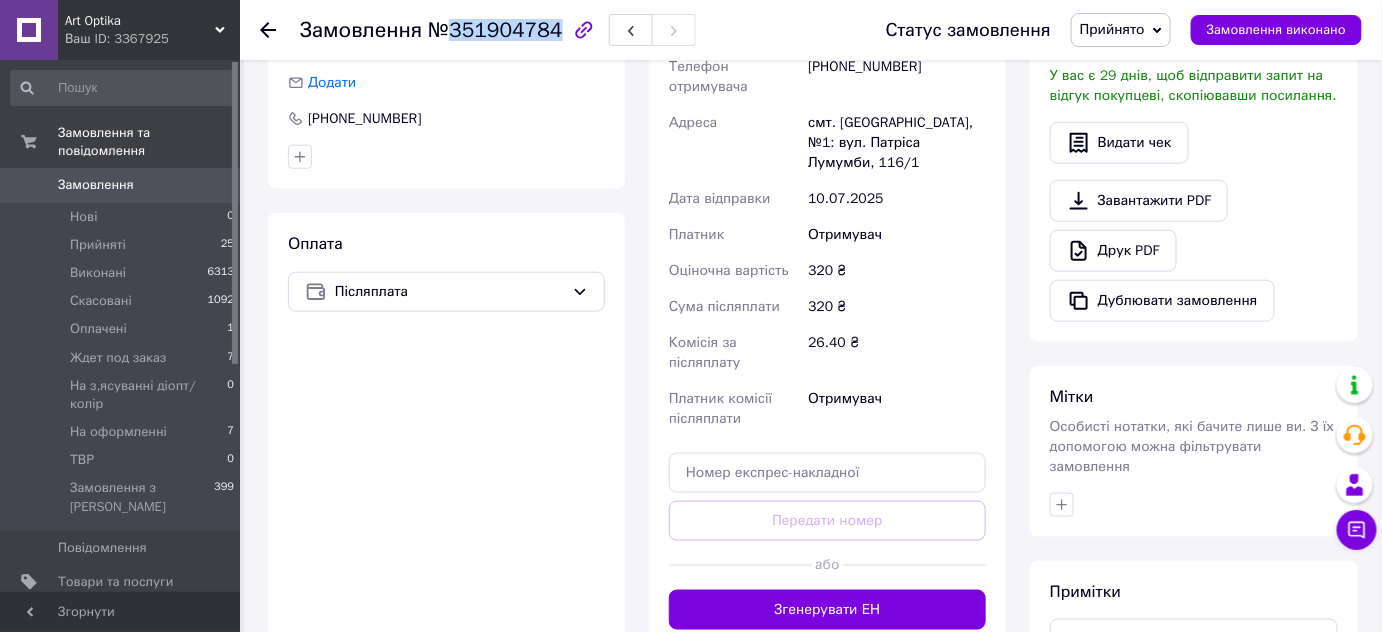 scroll, scrollTop: 636, scrollLeft: 0, axis: vertical 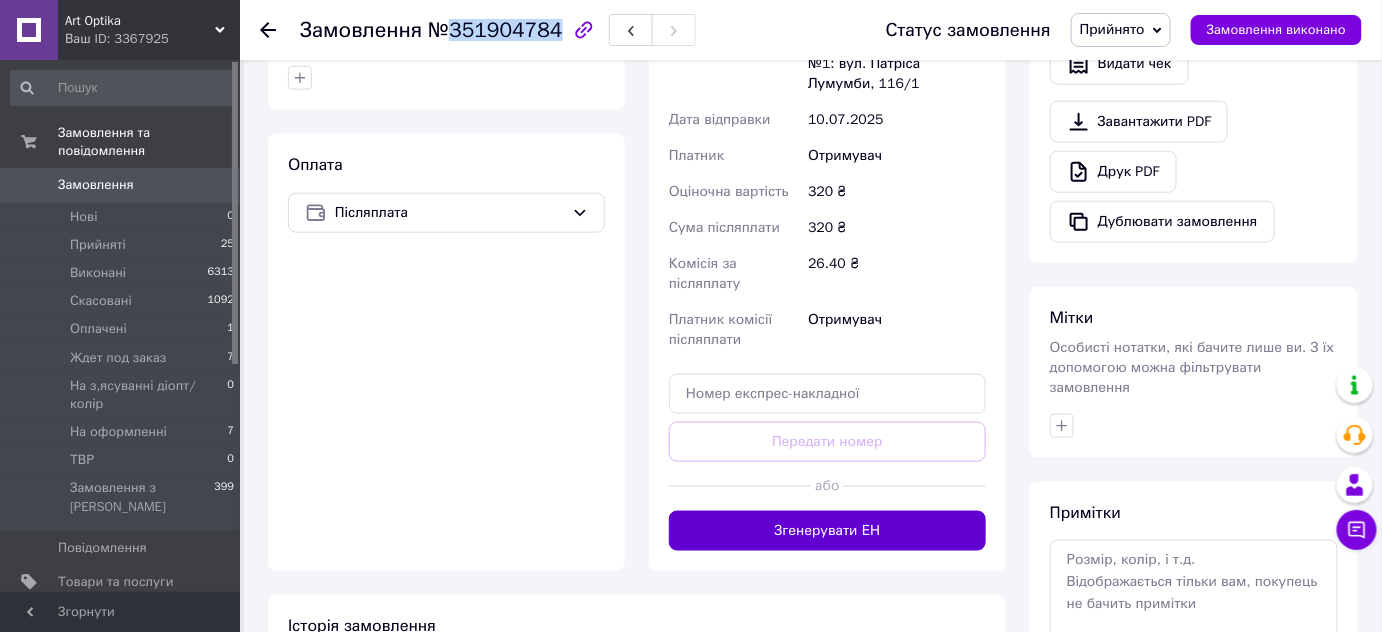 click on "Згенерувати ЕН" at bounding box center [827, 531] 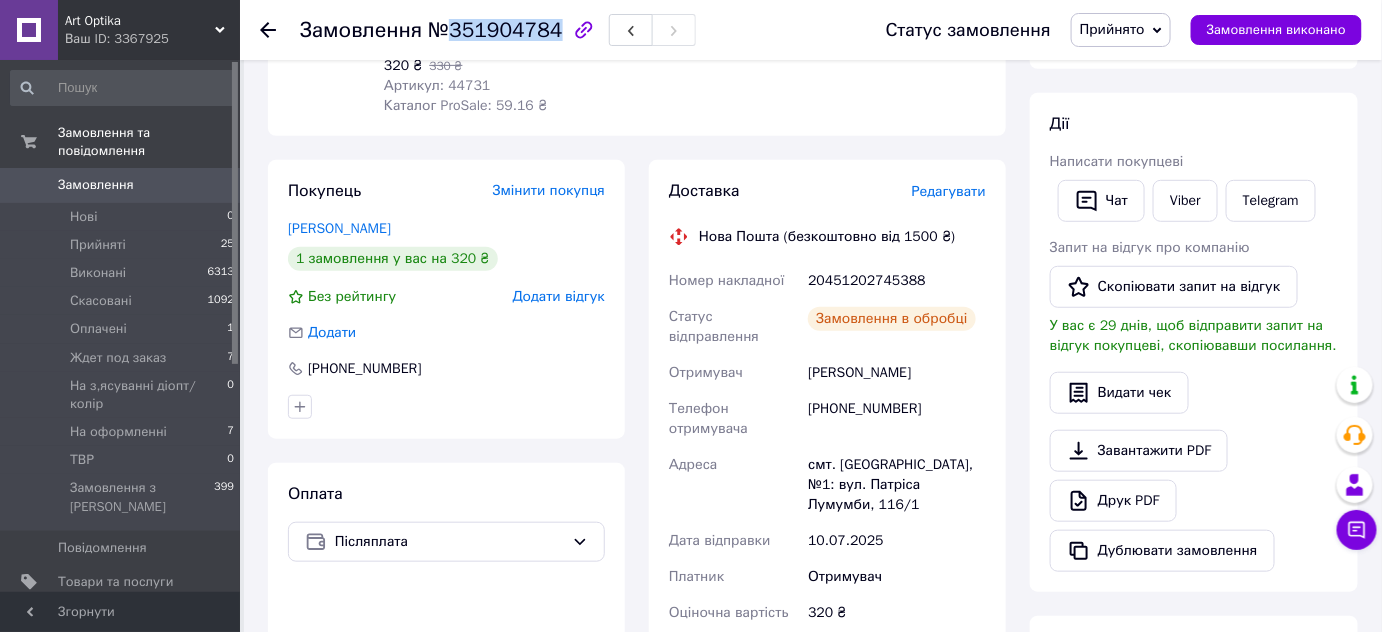 scroll, scrollTop: 272, scrollLeft: 0, axis: vertical 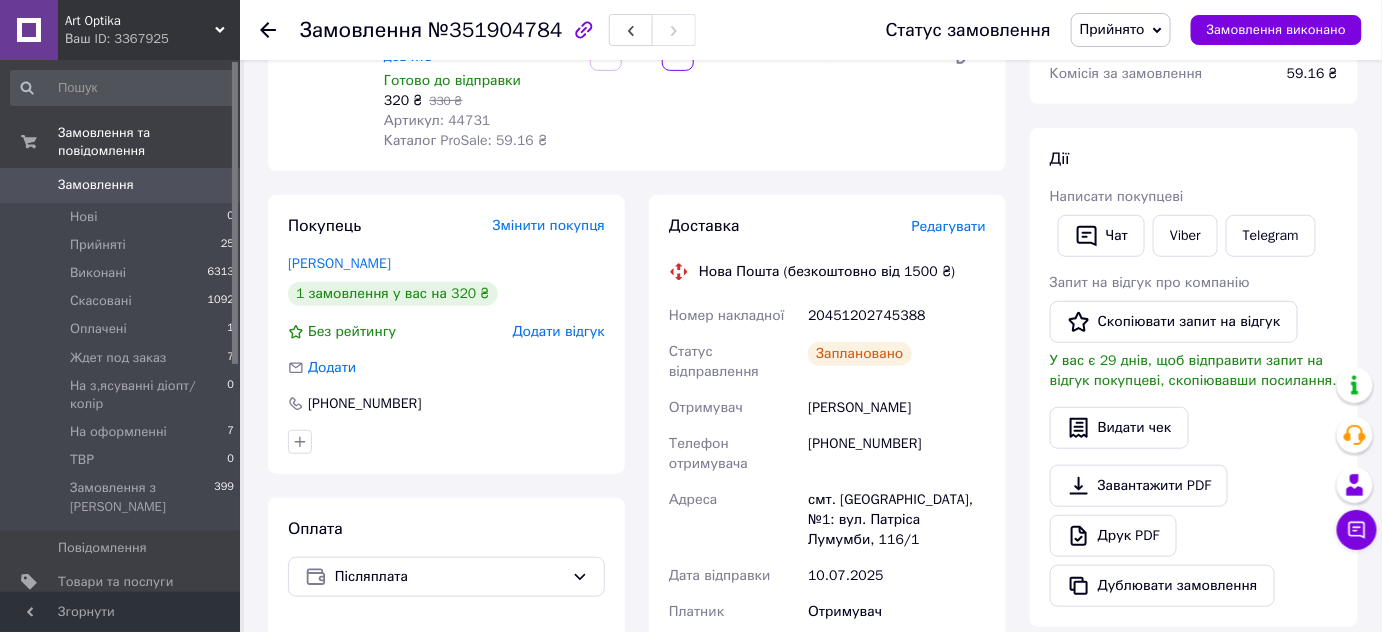 click on "20451202745388" at bounding box center (897, 316) 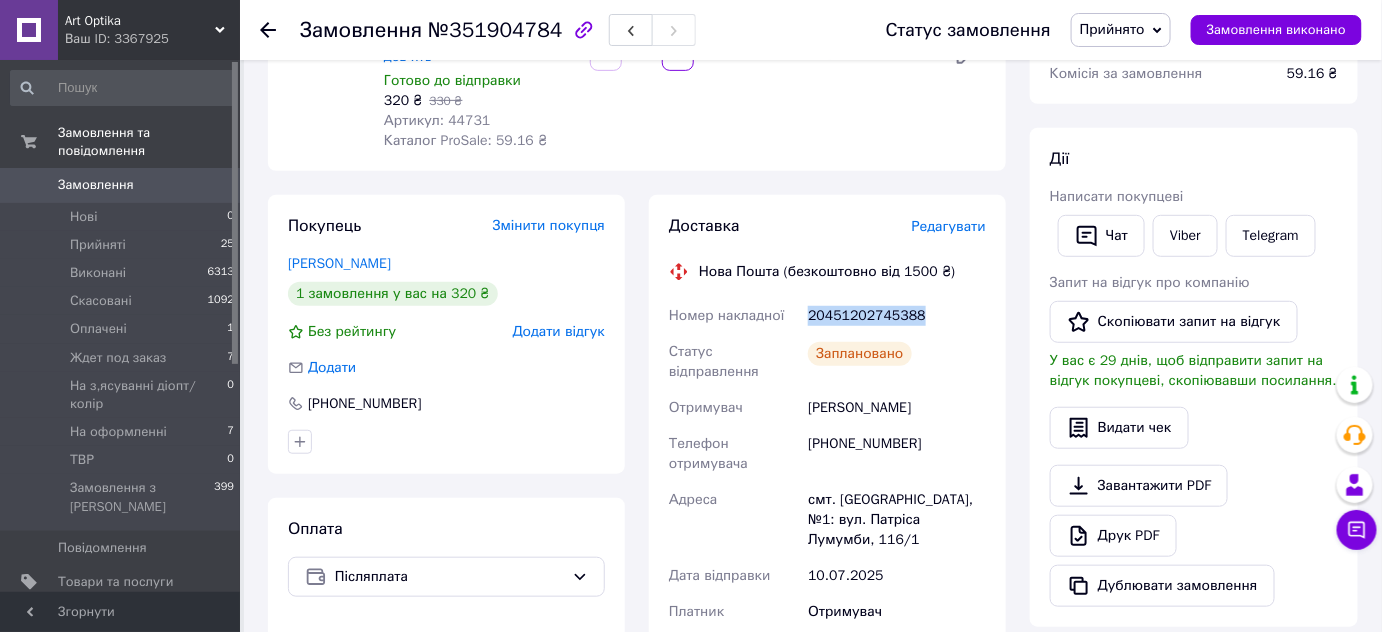 click on "20451202745388" at bounding box center (897, 316) 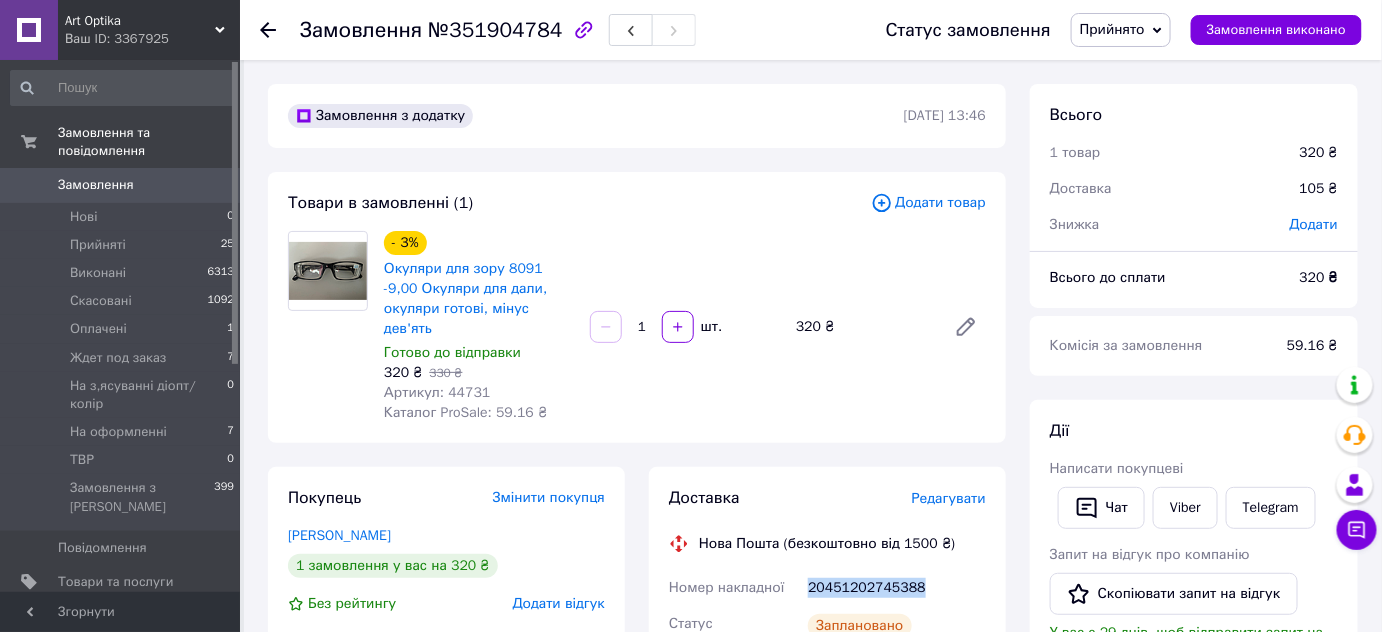 scroll, scrollTop: 363, scrollLeft: 0, axis: vertical 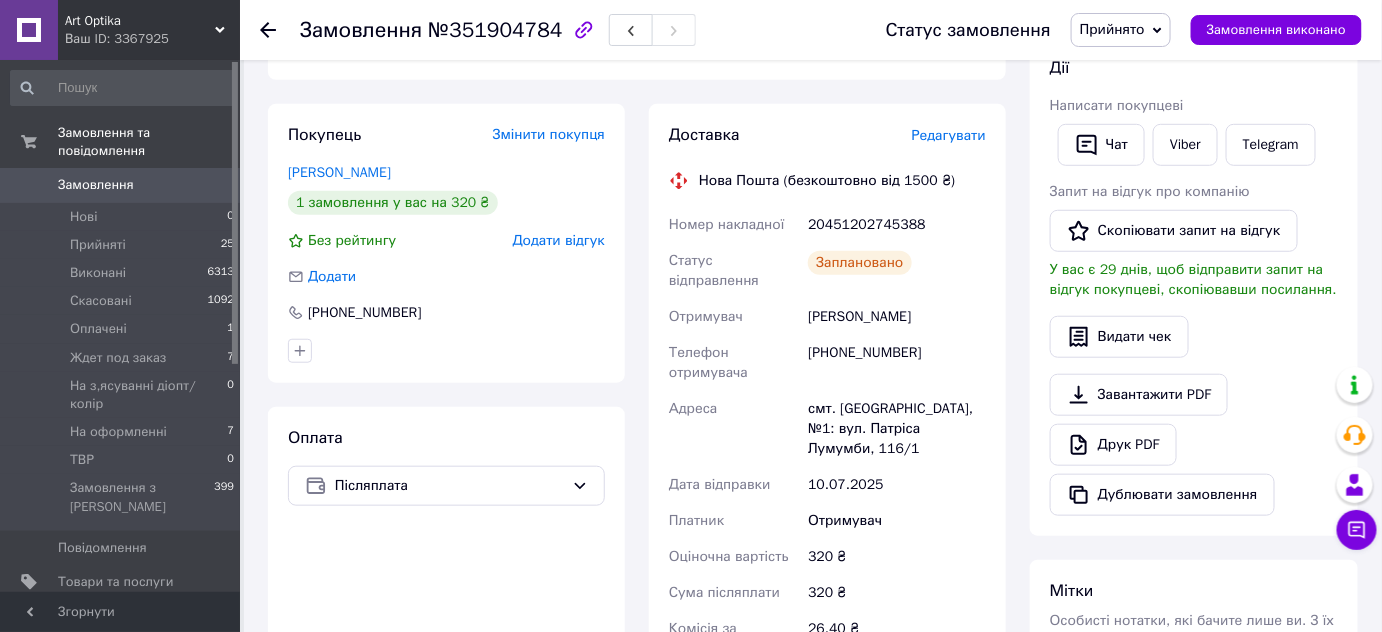 drag, startPoint x: 980, startPoint y: 254, endPoint x: 959, endPoint y: 245, distance: 22.847319 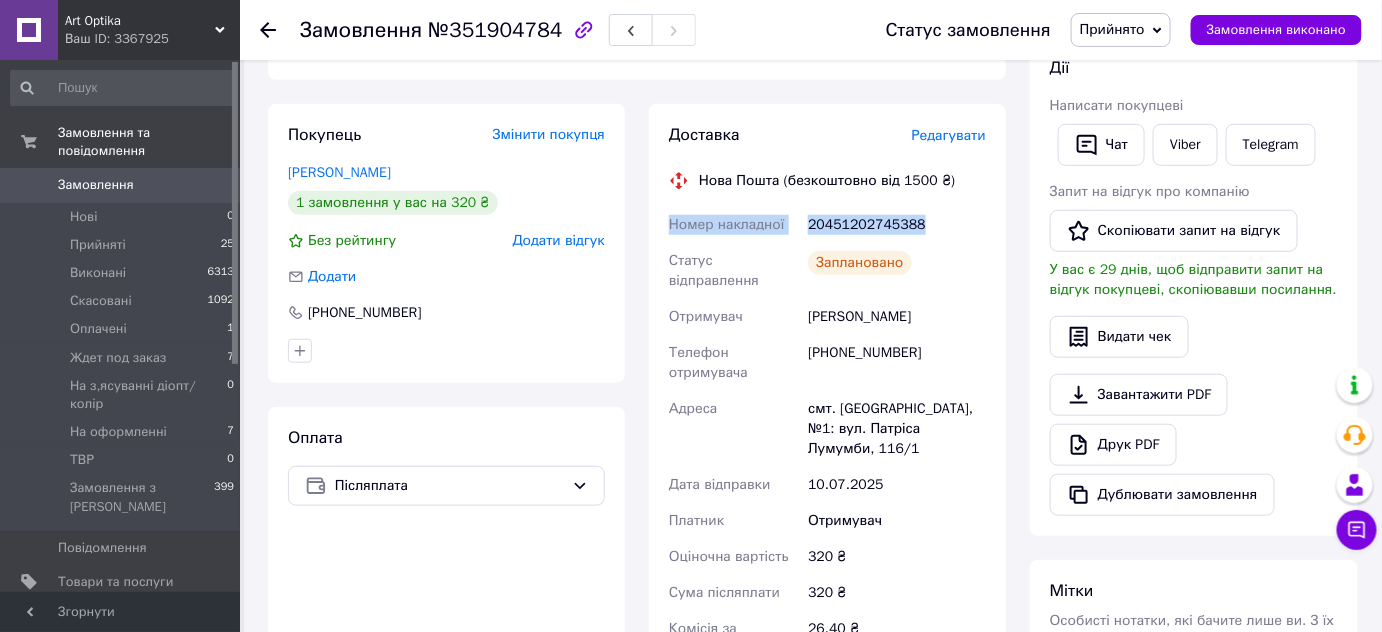 drag, startPoint x: 920, startPoint y: 199, endPoint x: 662, endPoint y: 191, distance: 258.124 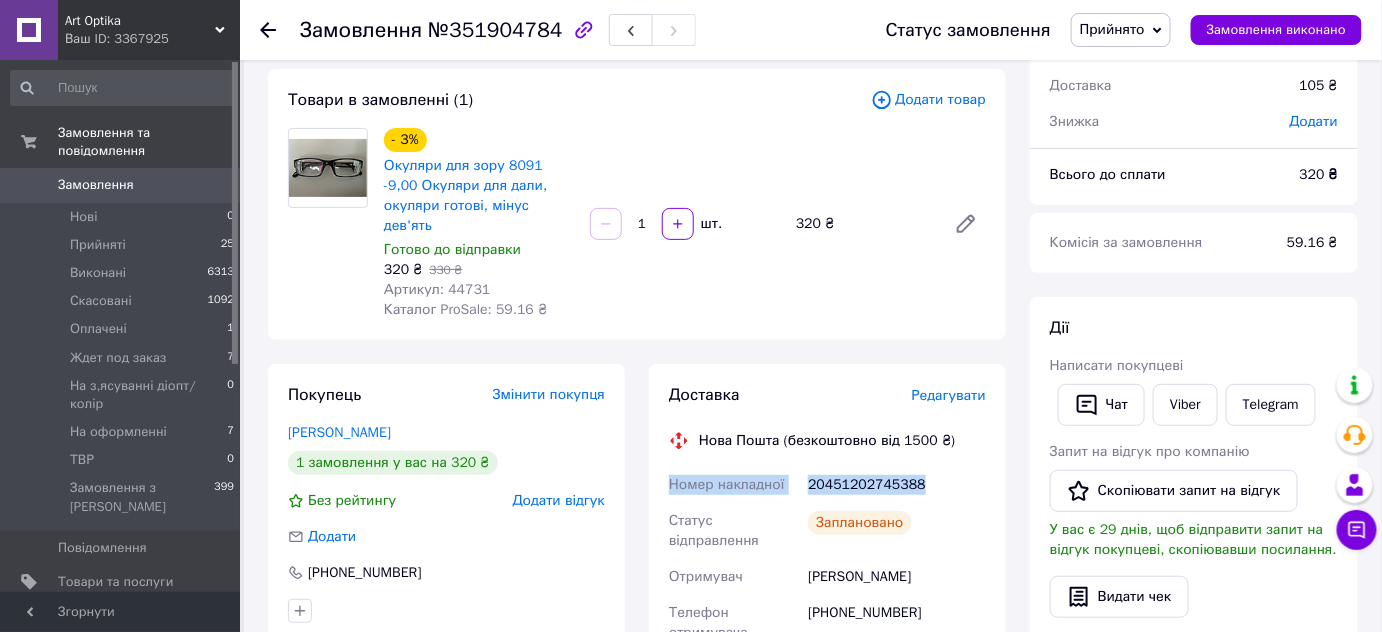 scroll, scrollTop: 181, scrollLeft: 0, axis: vertical 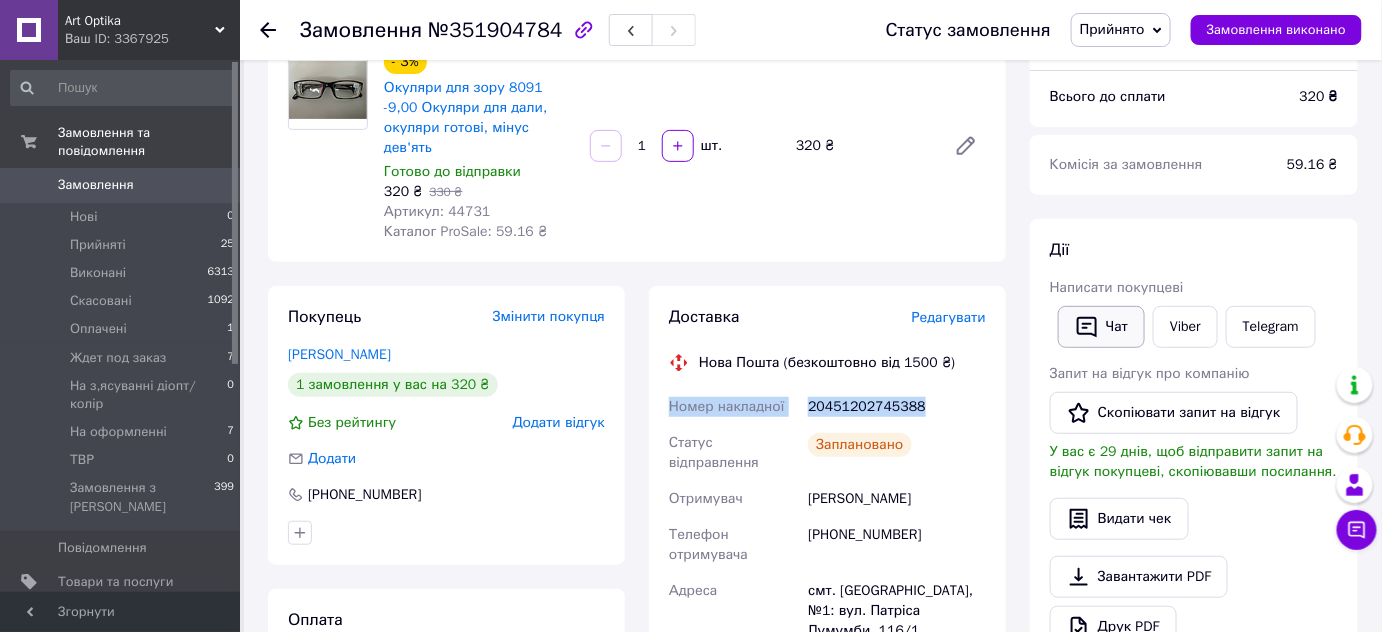 click on "Чат" at bounding box center [1101, 327] 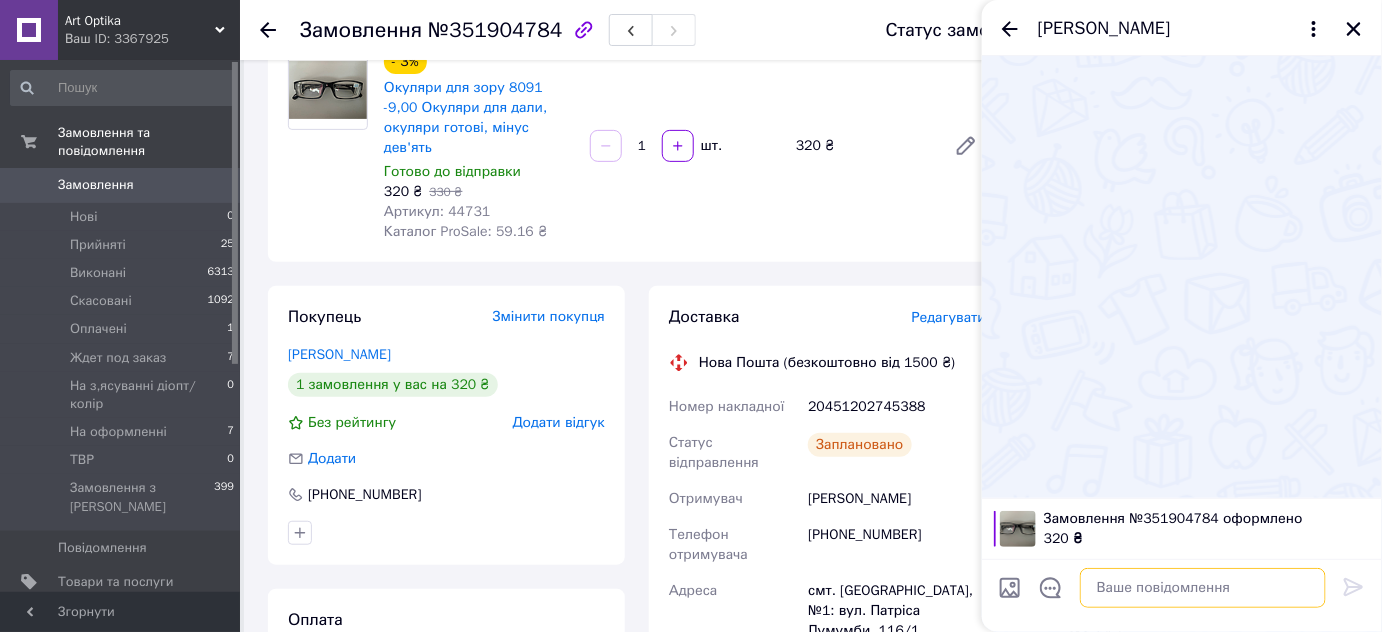 click at bounding box center [1203, 588] 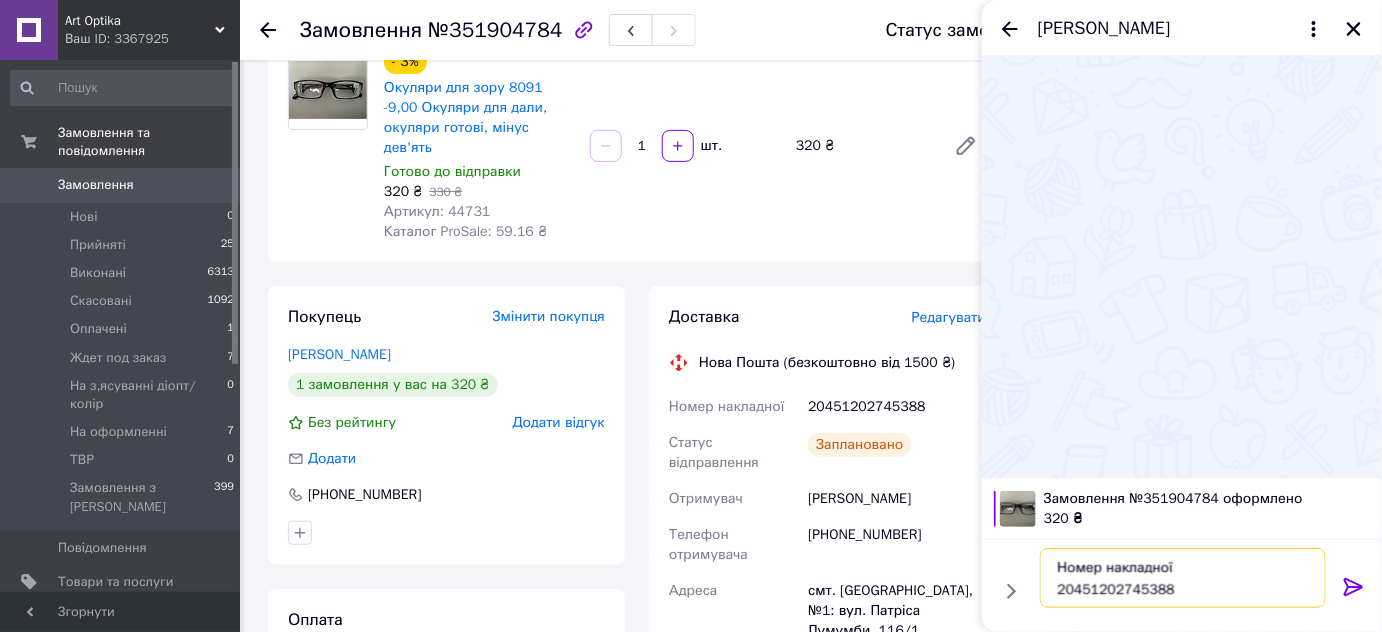 type on "Номер накладної
20451202745388" 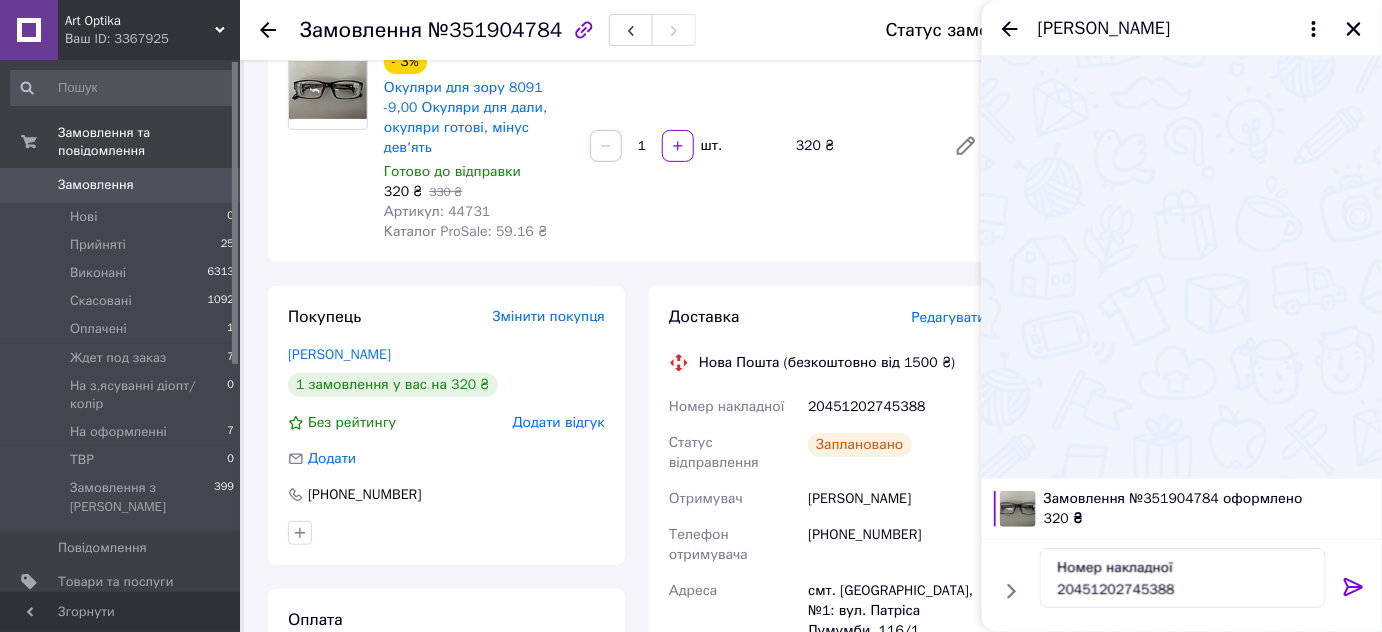 click 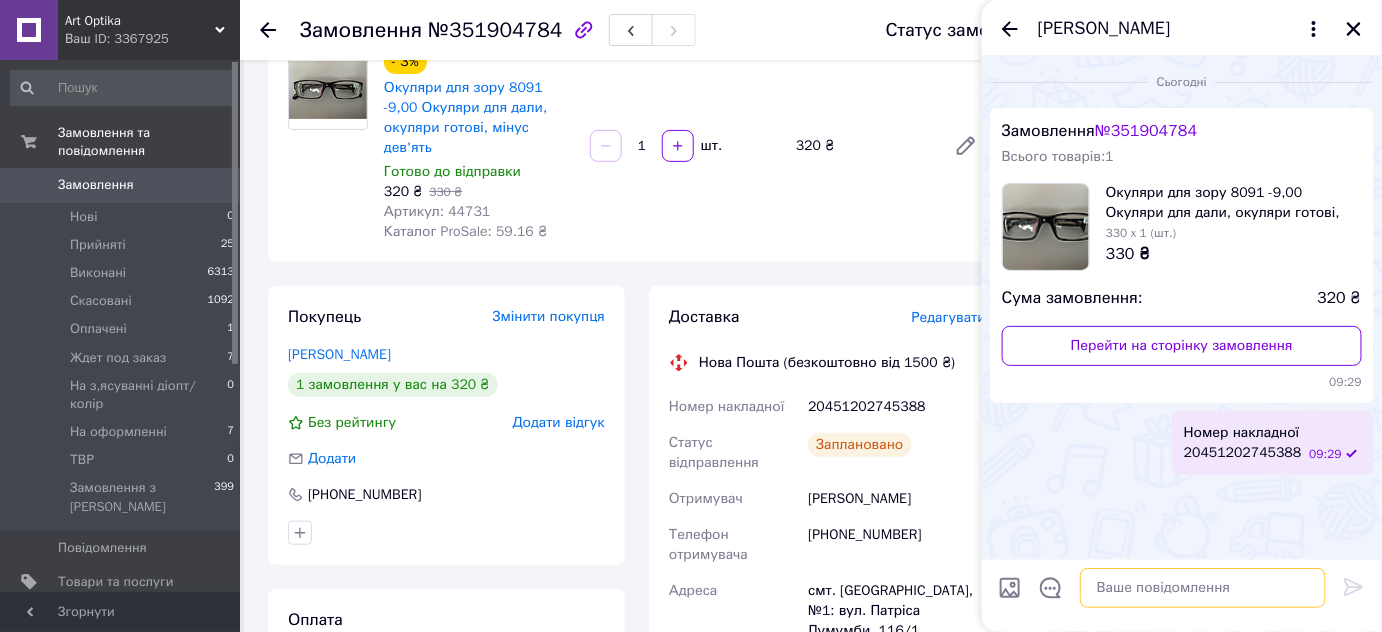 click at bounding box center [1203, 588] 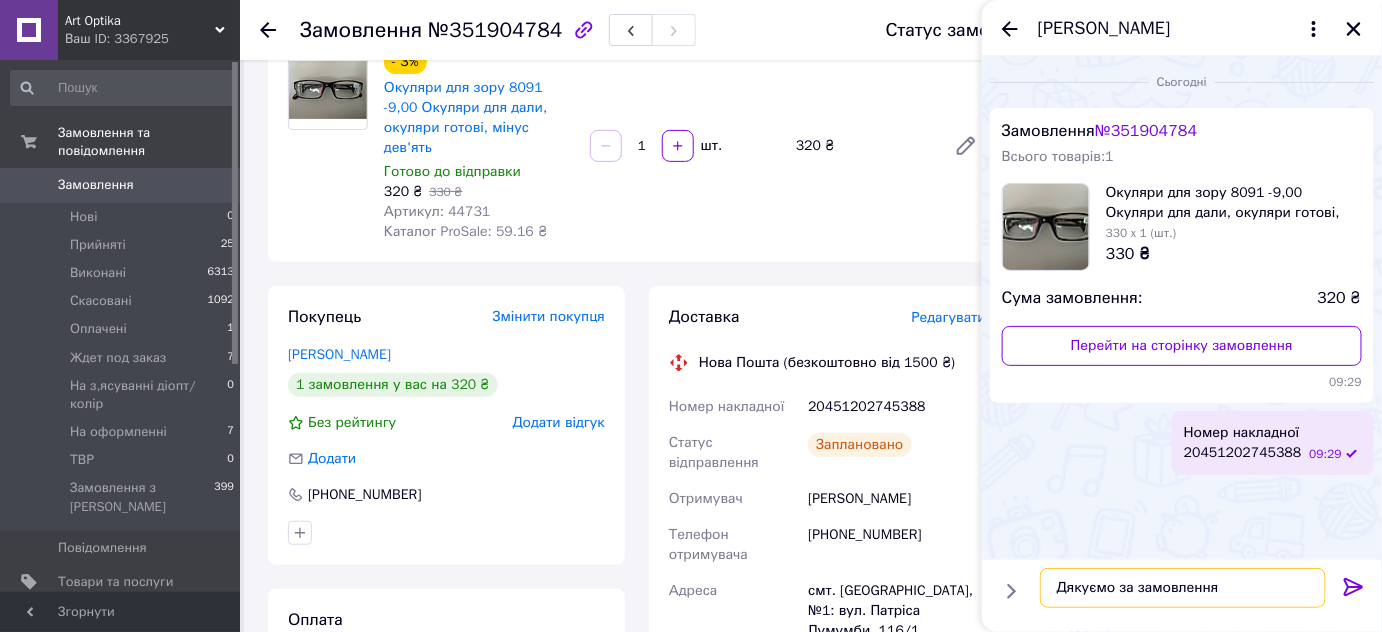 type on "Дякуємо за замовлення" 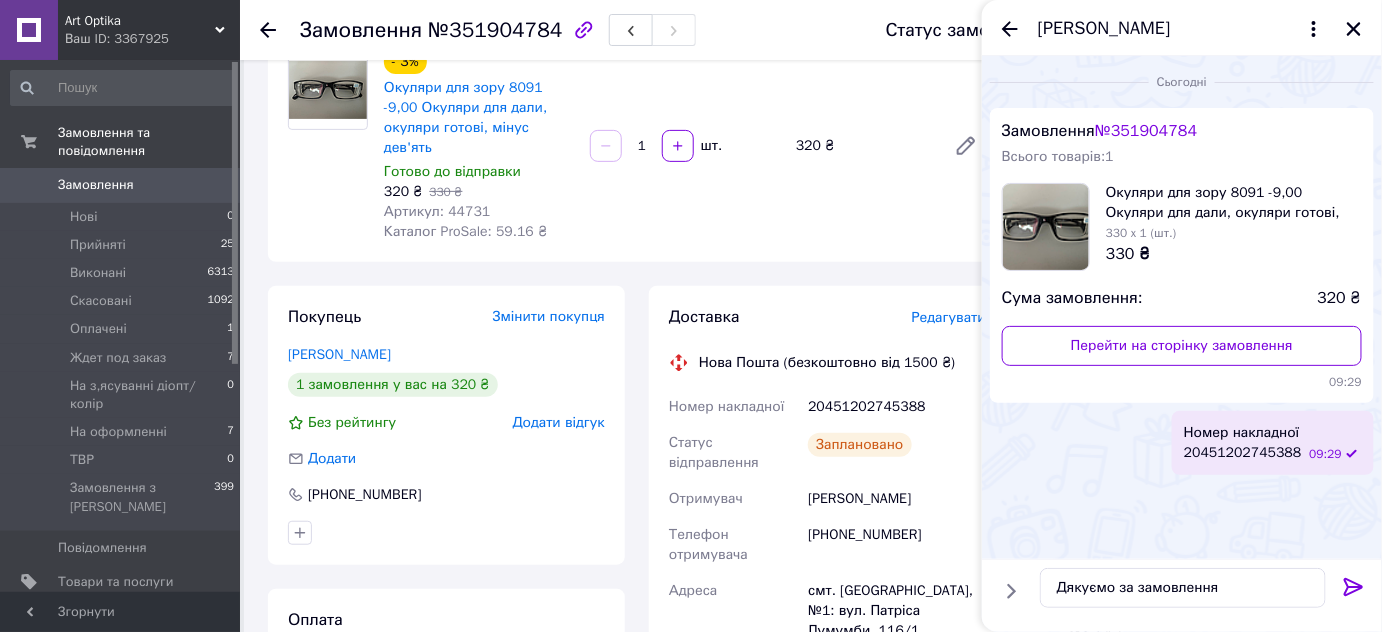 click 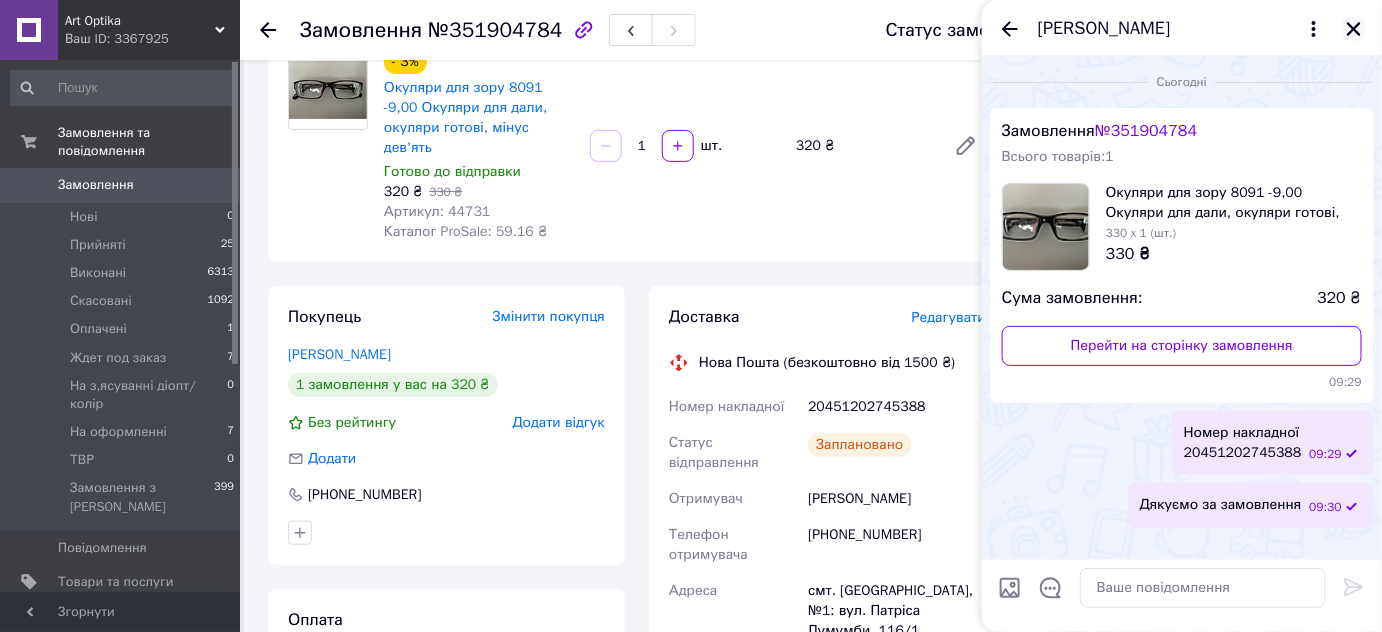 click 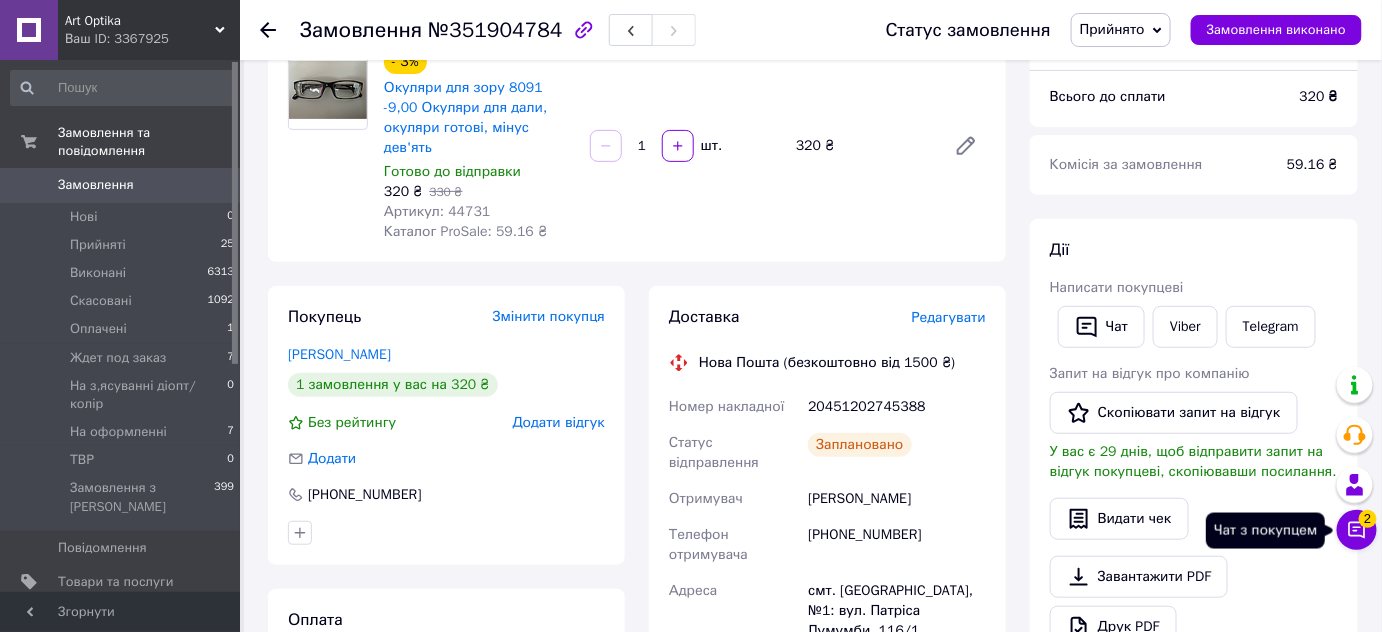 click 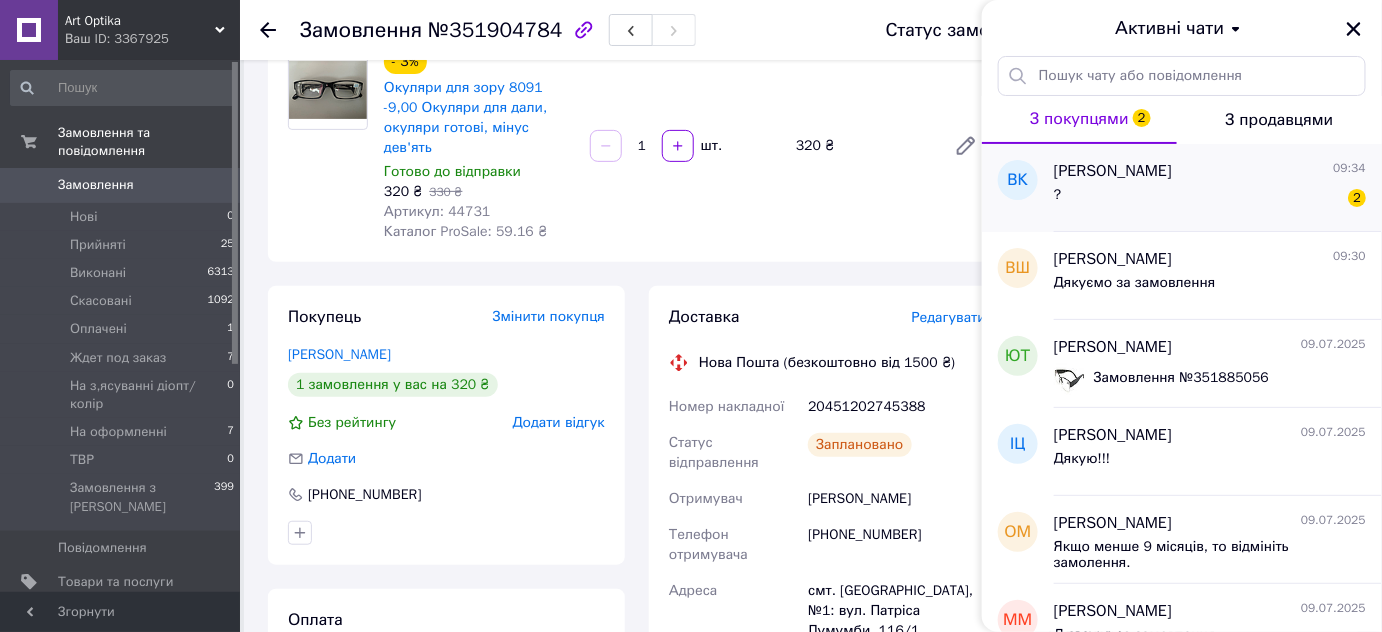 click on "? 2" at bounding box center [1210, 199] 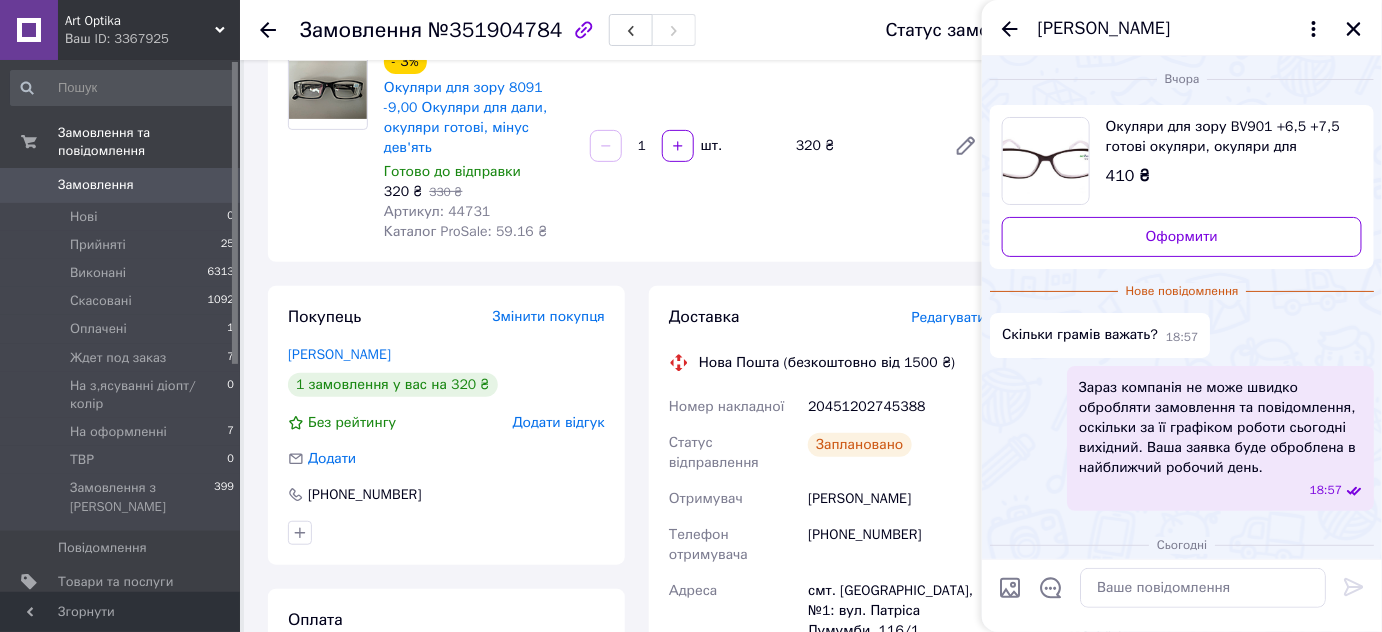 scroll, scrollTop: 0, scrollLeft: 0, axis: both 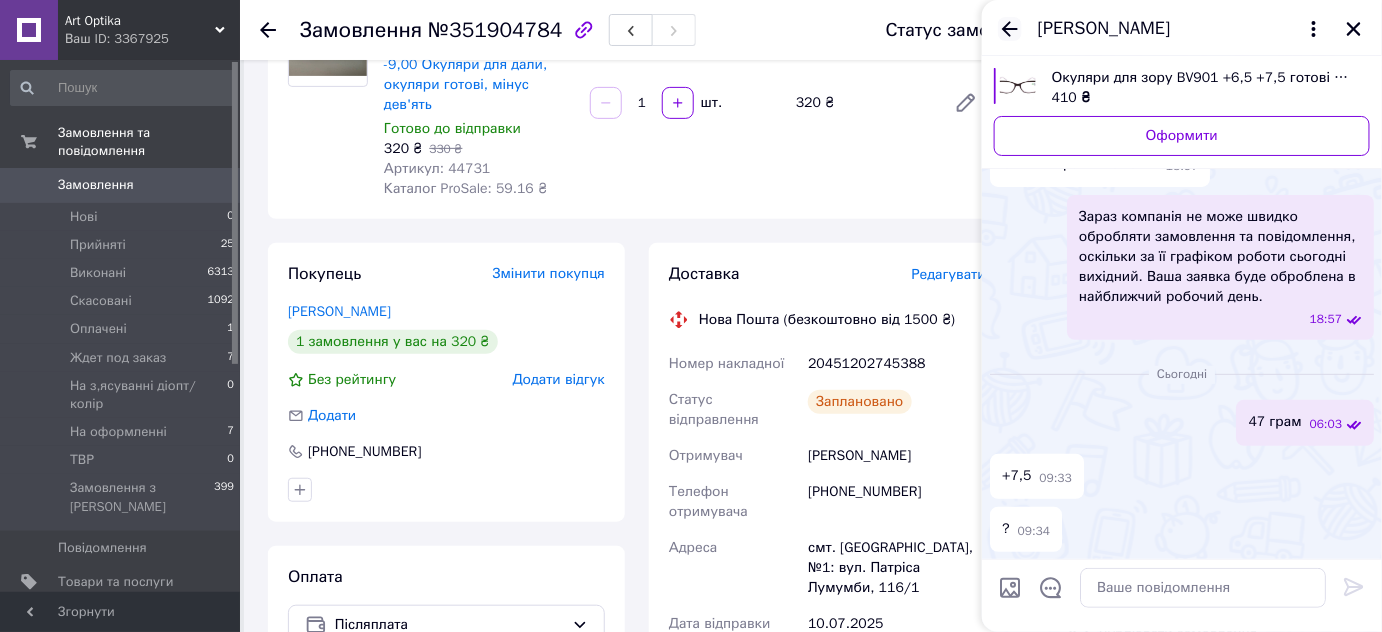 click 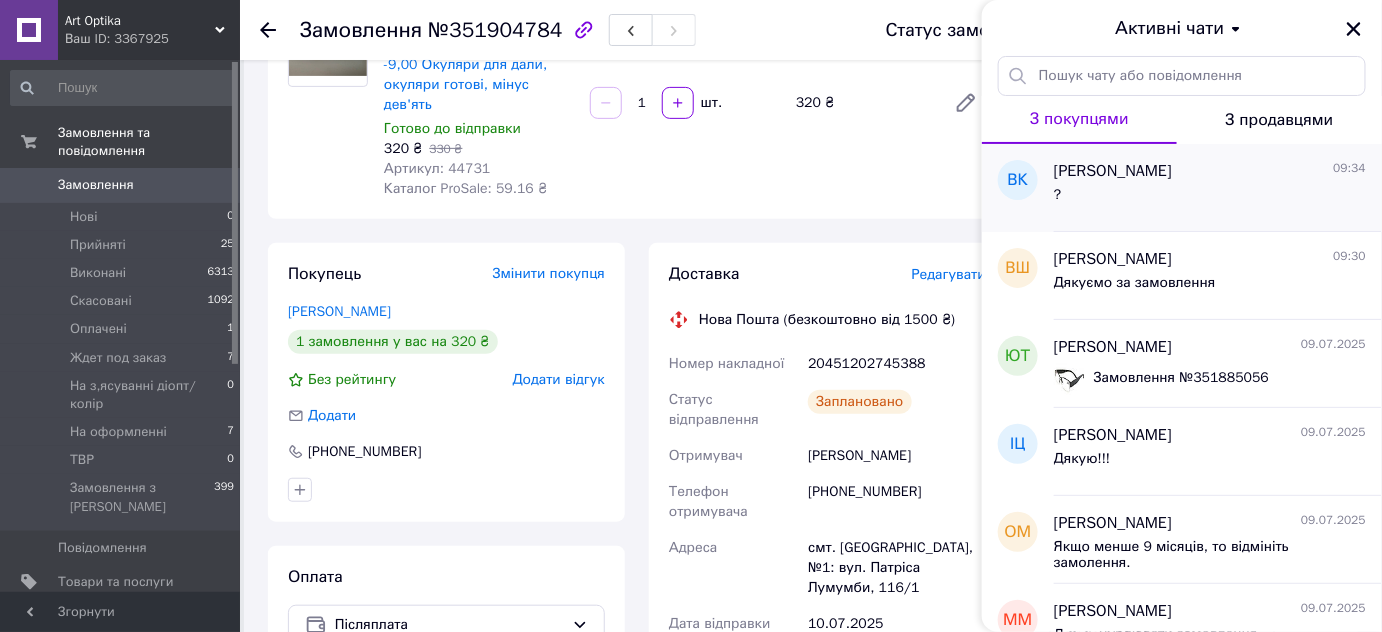 click on "?" at bounding box center (1210, 199) 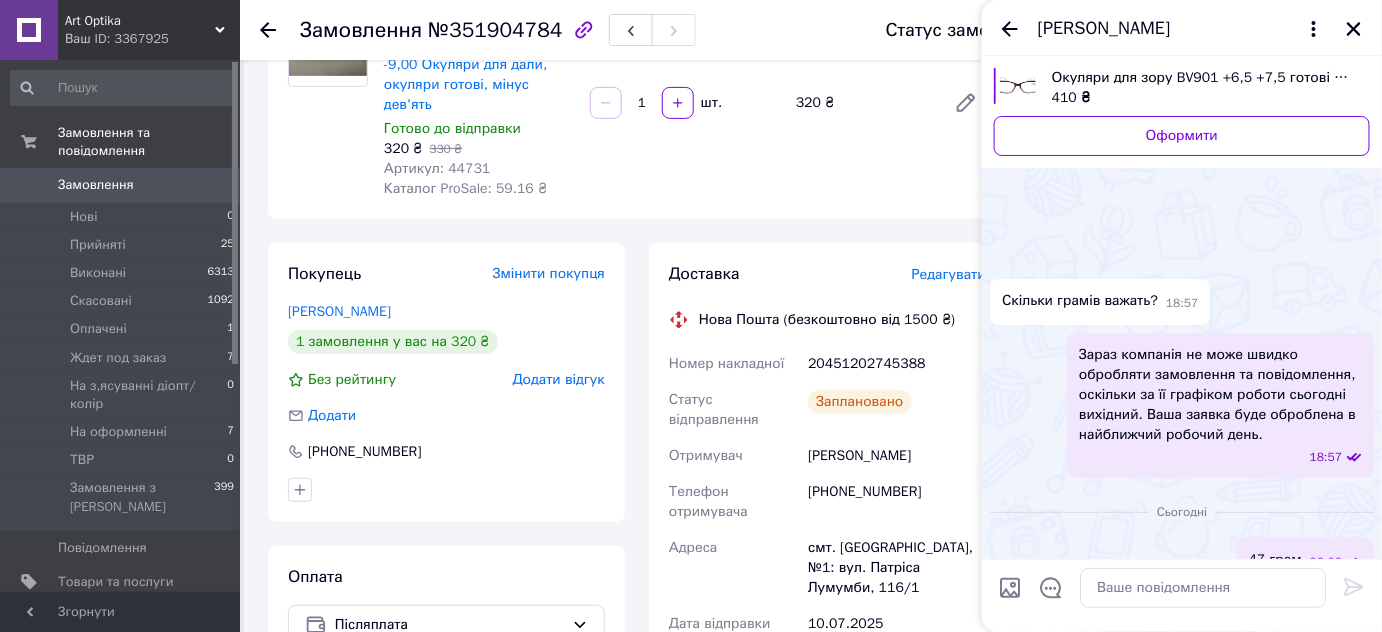 scroll, scrollTop: 138, scrollLeft: 0, axis: vertical 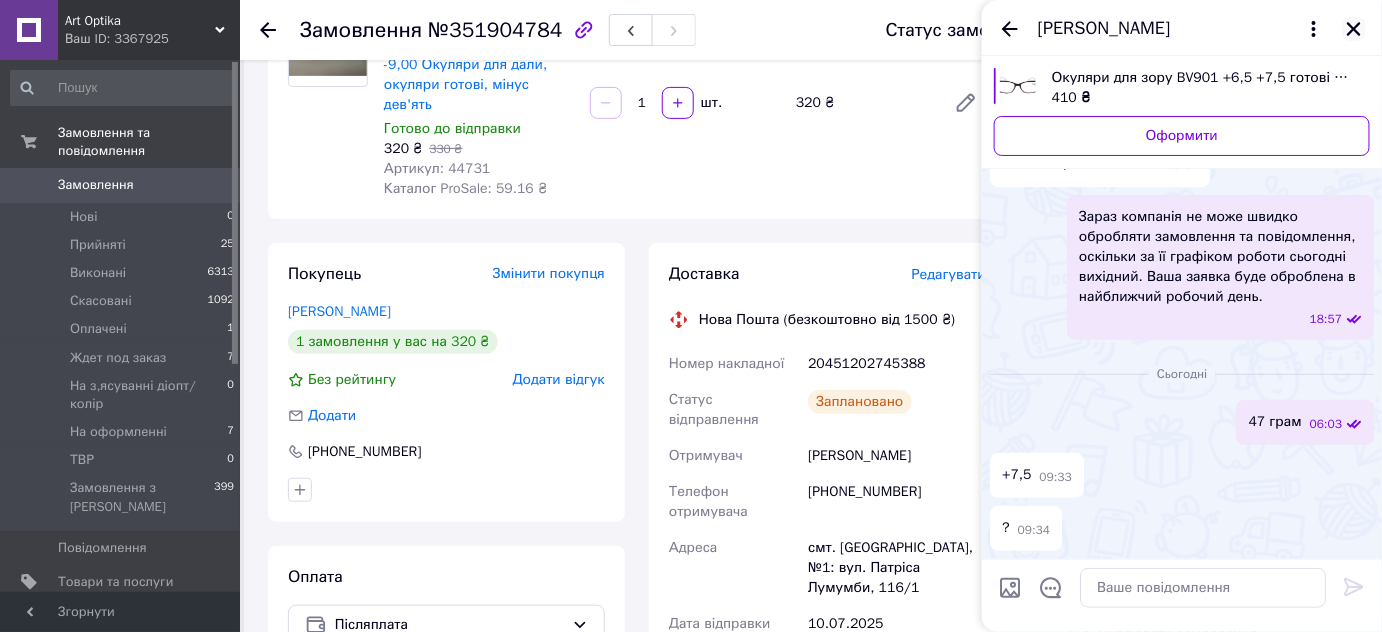 click 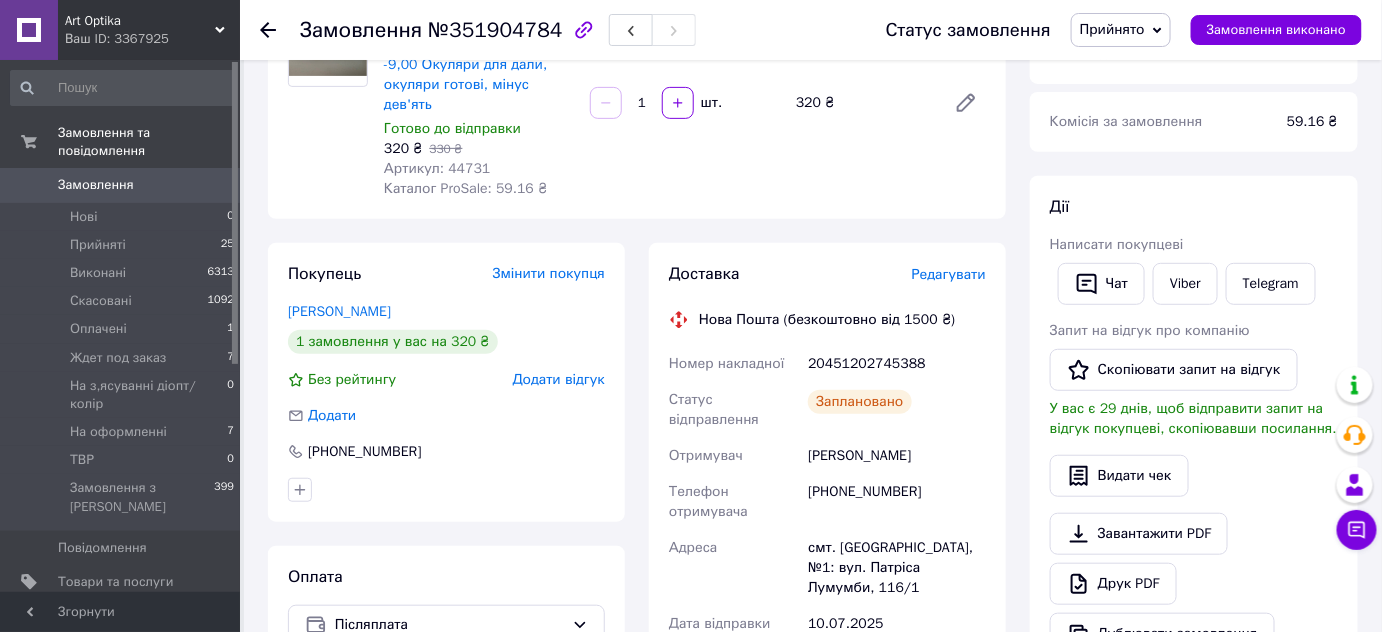 scroll, scrollTop: 0, scrollLeft: 0, axis: both 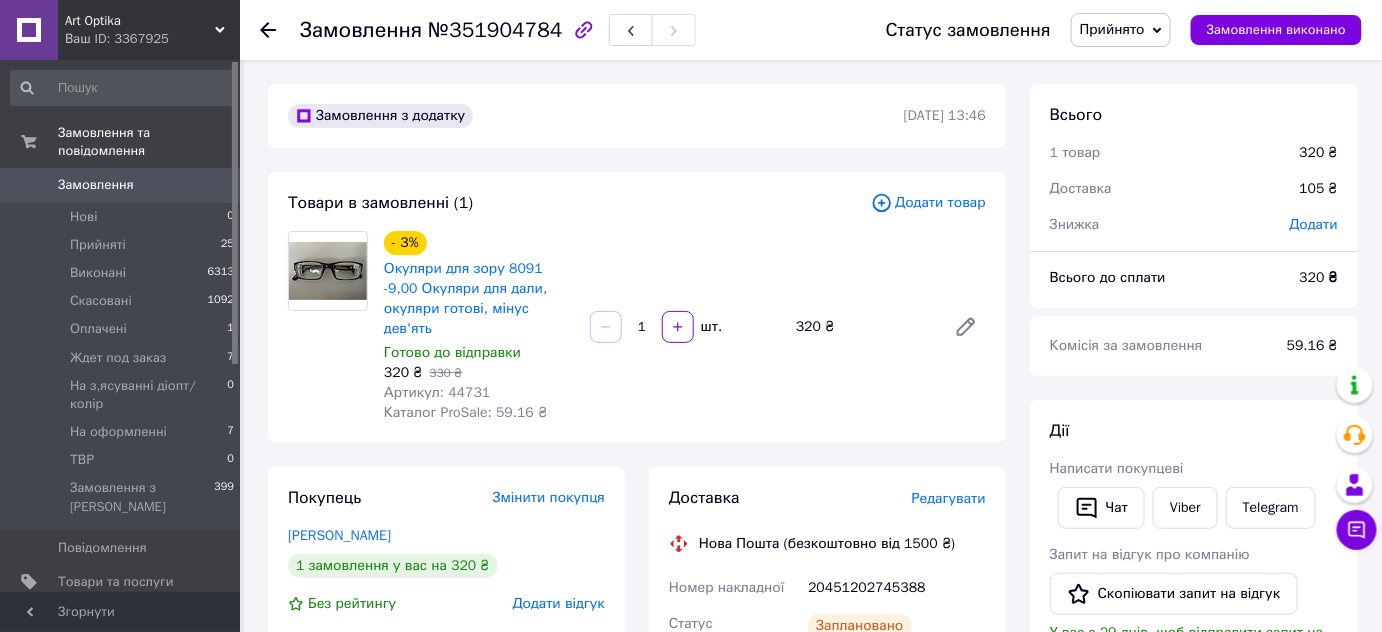 click 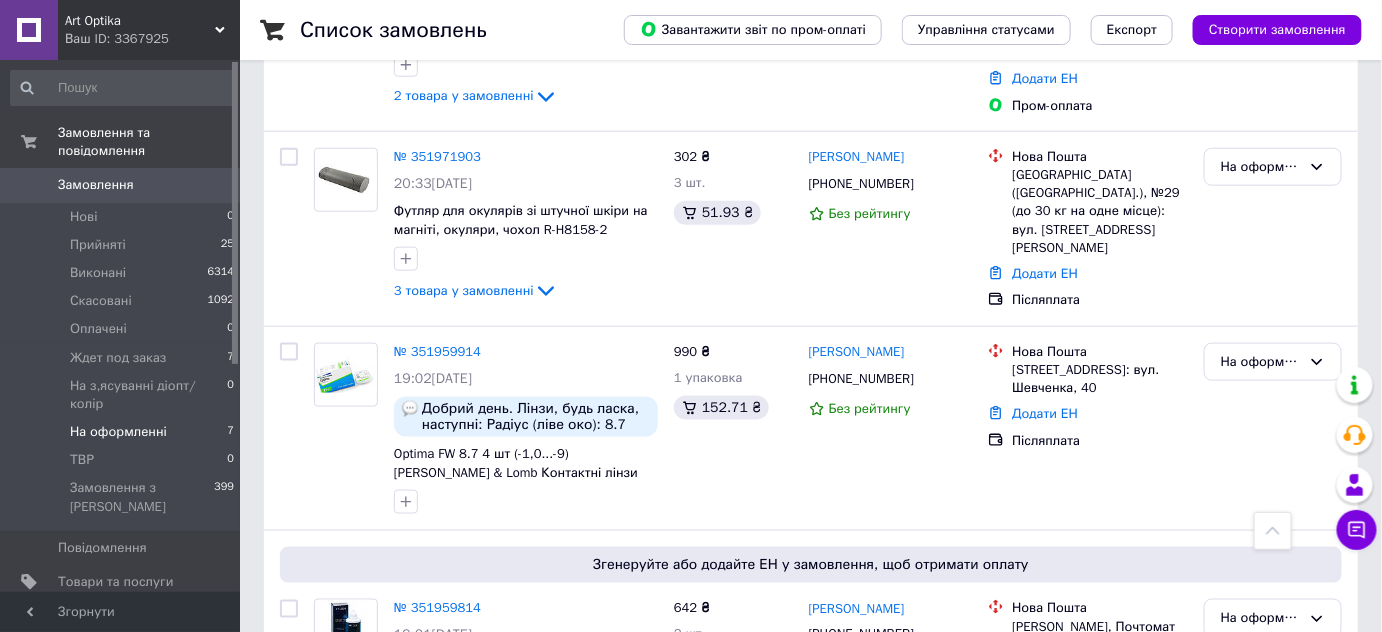scroll, scrollTop: 727, scrollLeft: 0, axis: vertical 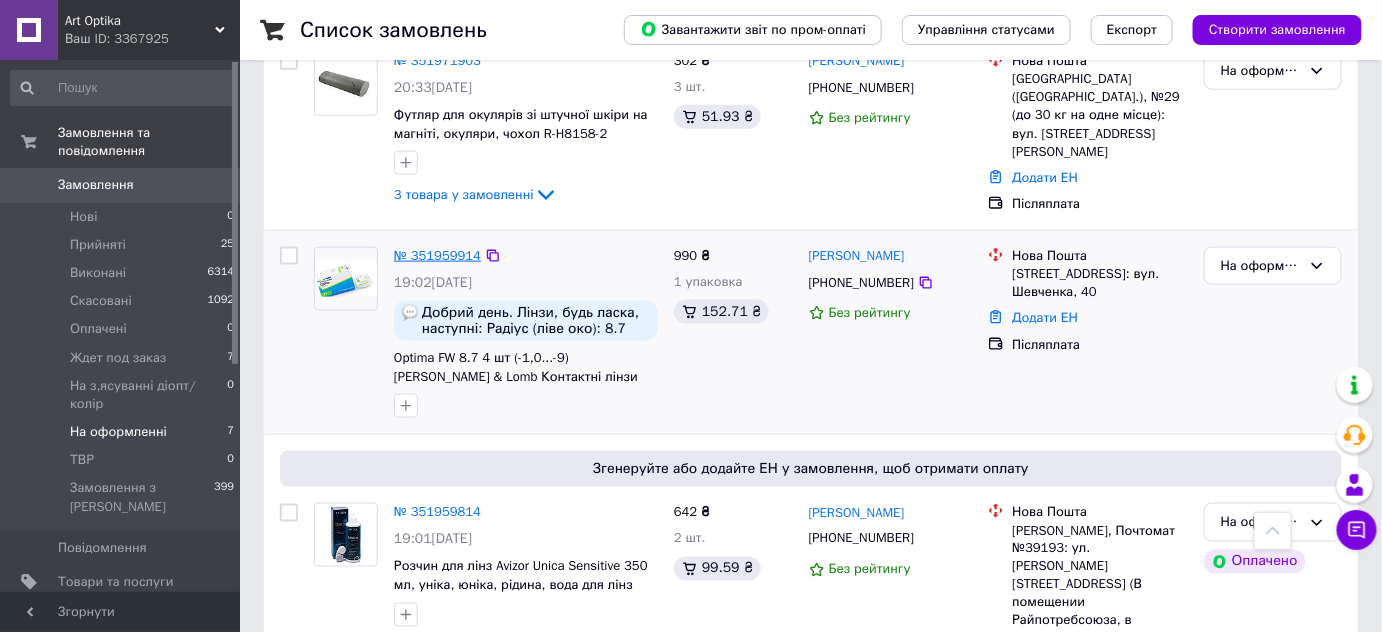 click on "№ 351959914" at bounding box center [437, 255] 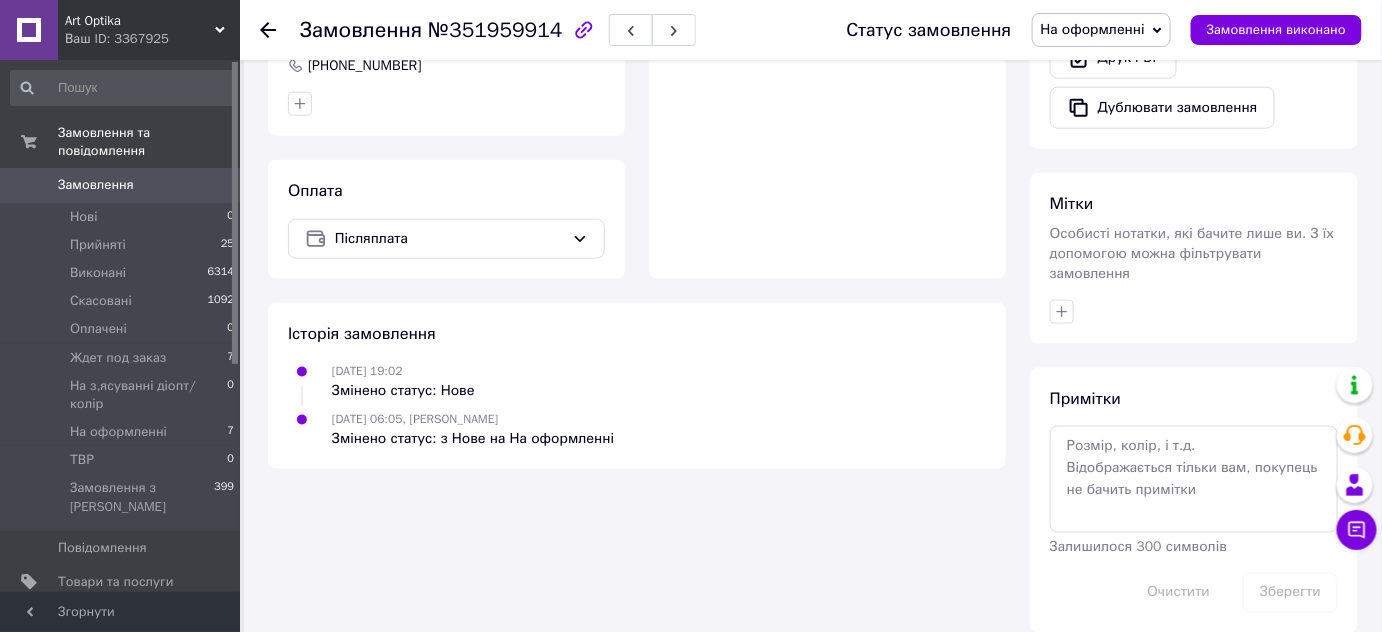 scroll, scrollTop: 727, scrollLeft: 0, axis: vertical 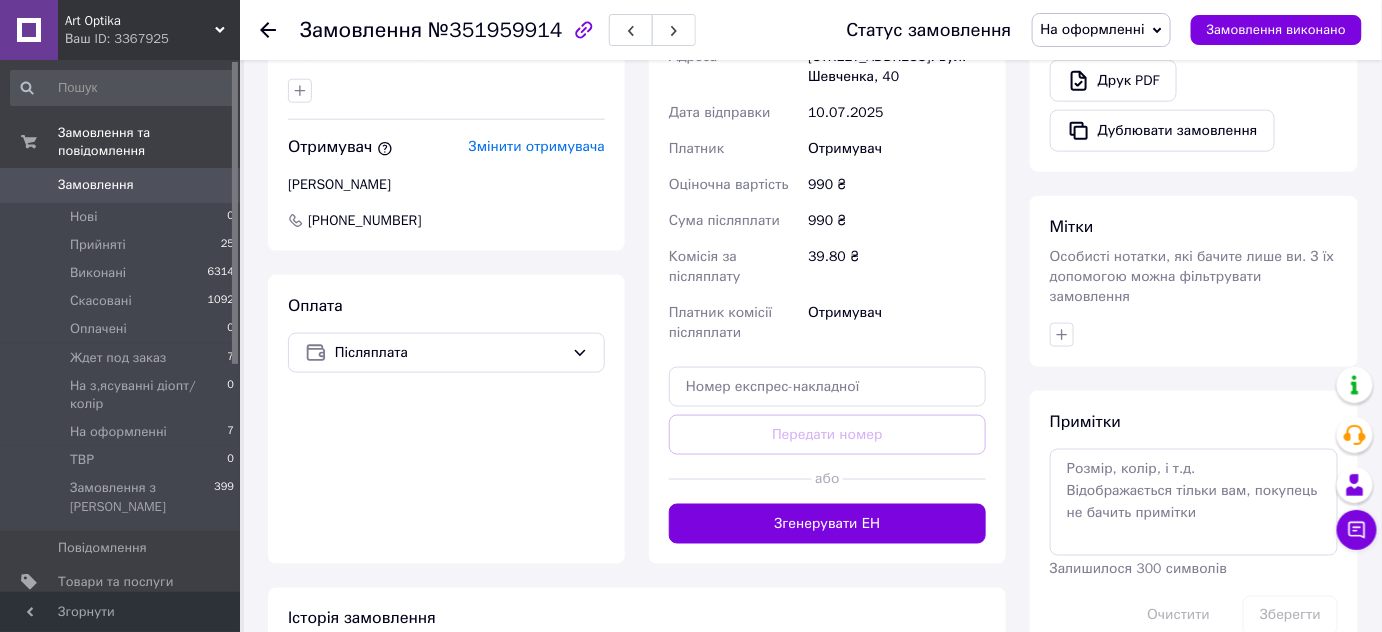 click on "№351959914" at bounding box center [495, 30] 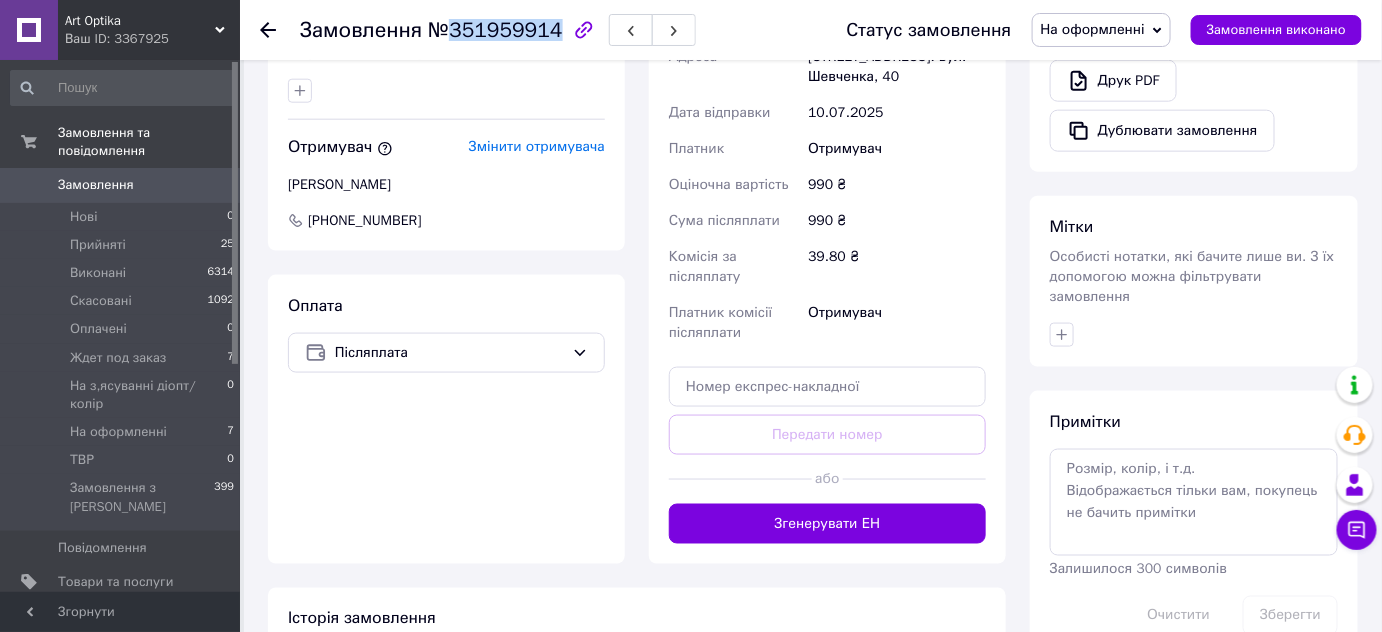click on "№351959914" at bounding box center (495, 30) 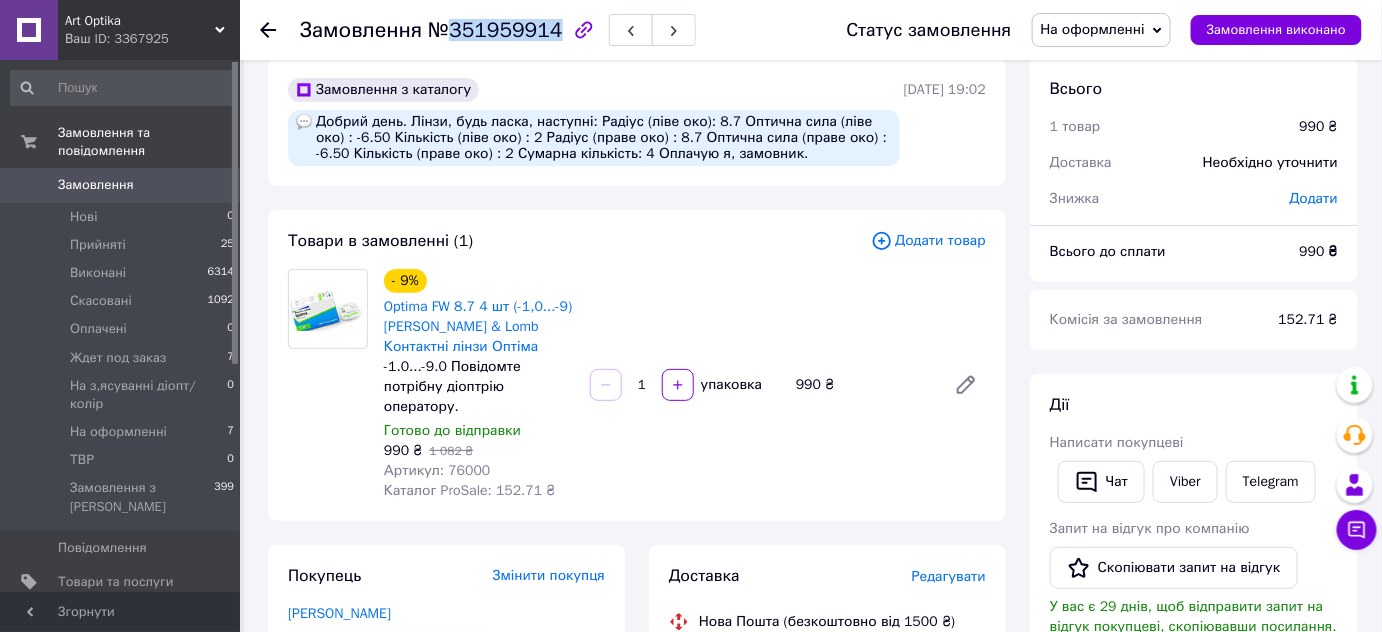scroll, scrollTop: 0, scrollLeft: 0, axis: both 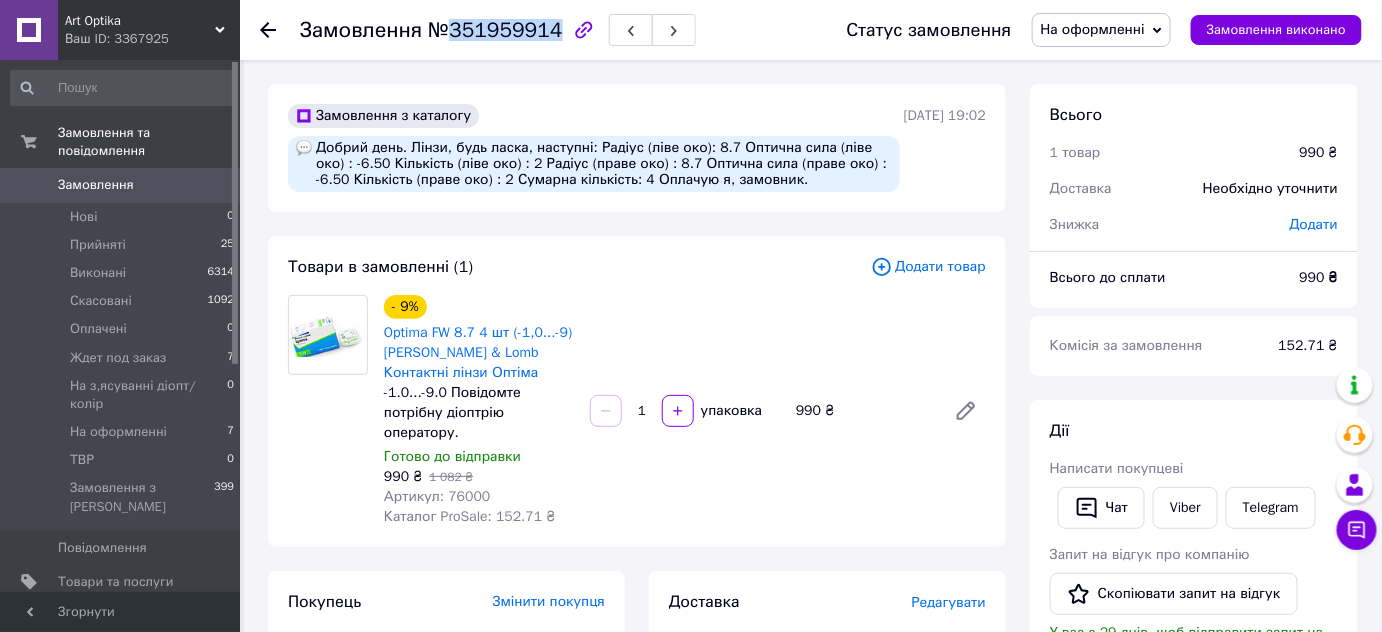 click on "На оформленні" at bounding box center (1101, 30) 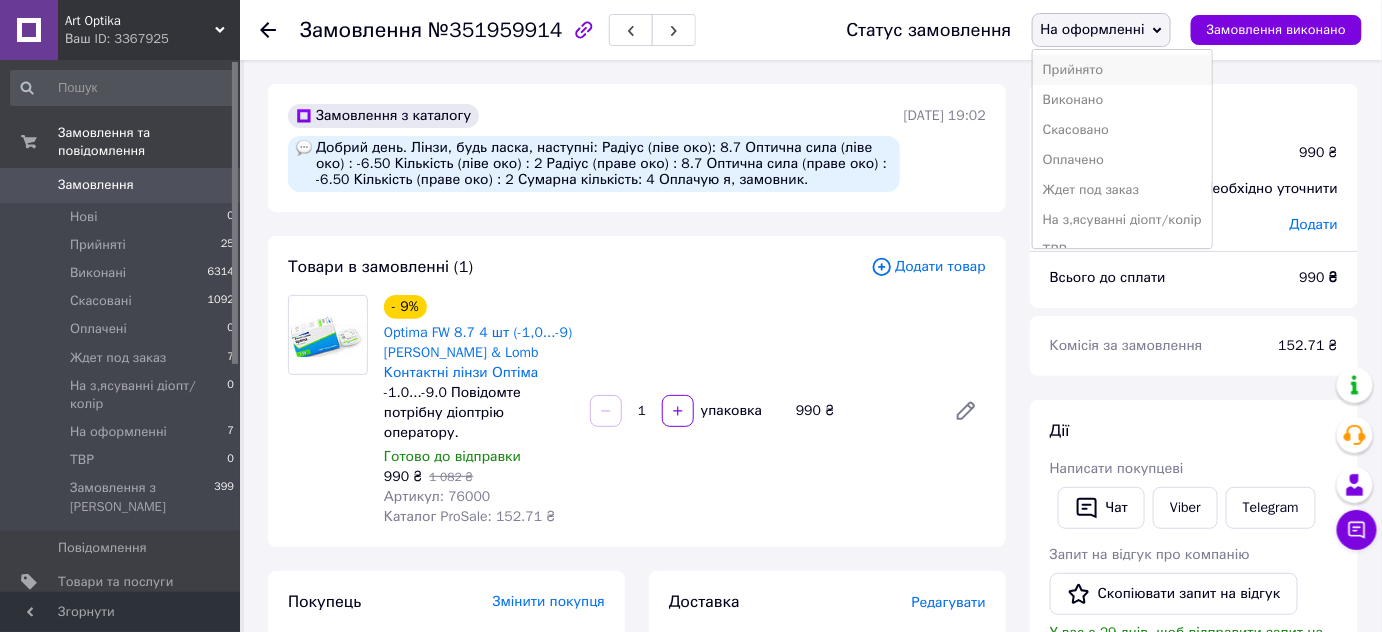 click on "Прийнято" at bounding box center [1122, 70] 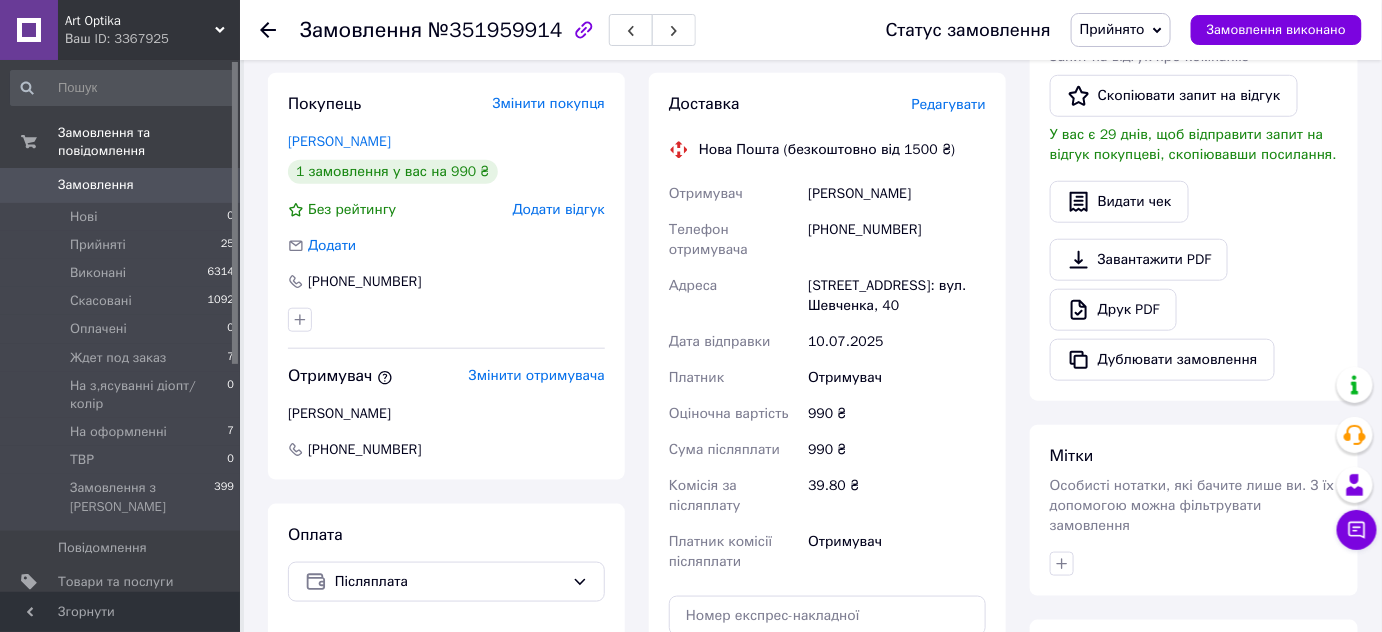 scroll, scrollTop: 636, scrollLeft: 0, axis: vertical 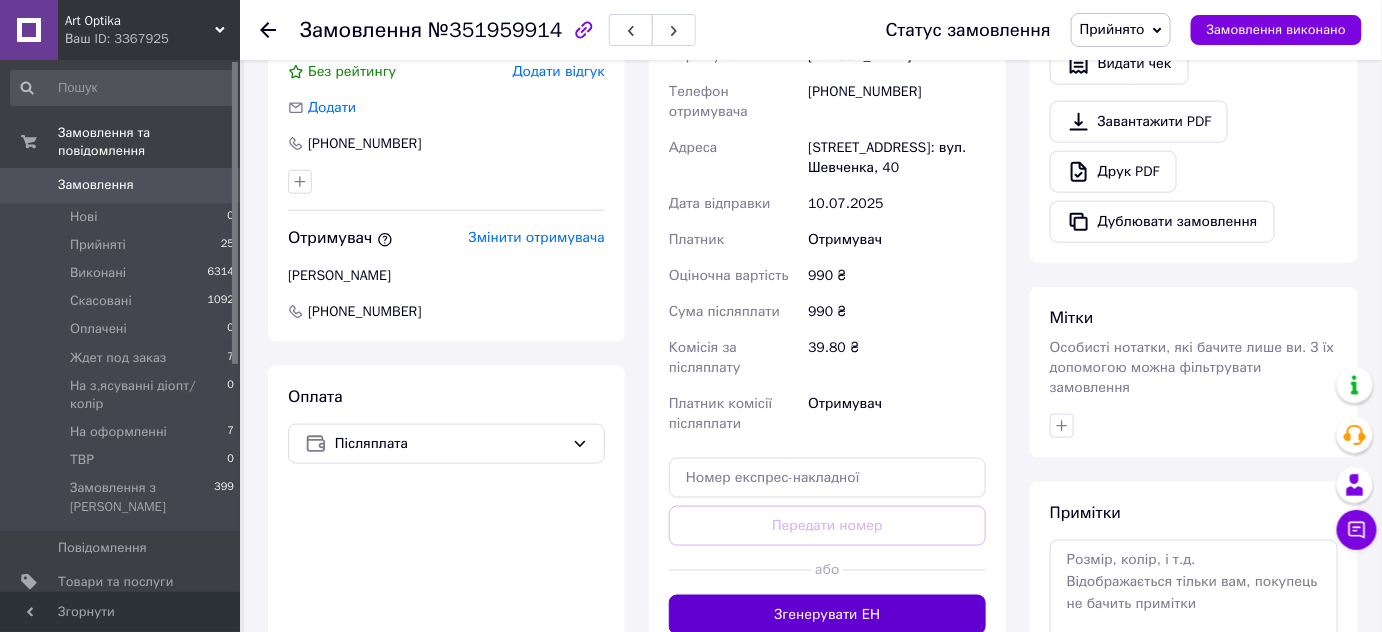 click on "Згенерувати ЕН" at bounding box center [827, 615] 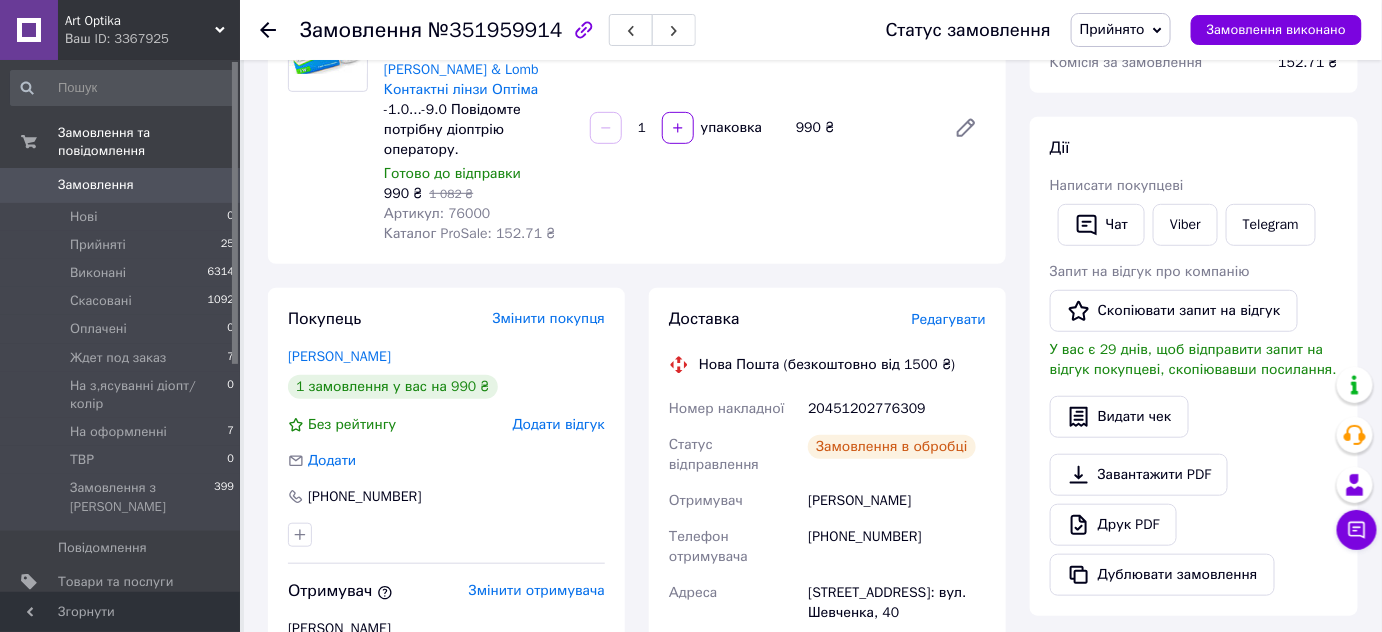 scroll, scrollTop: 272, scrollLeft: 0, axis: vertical 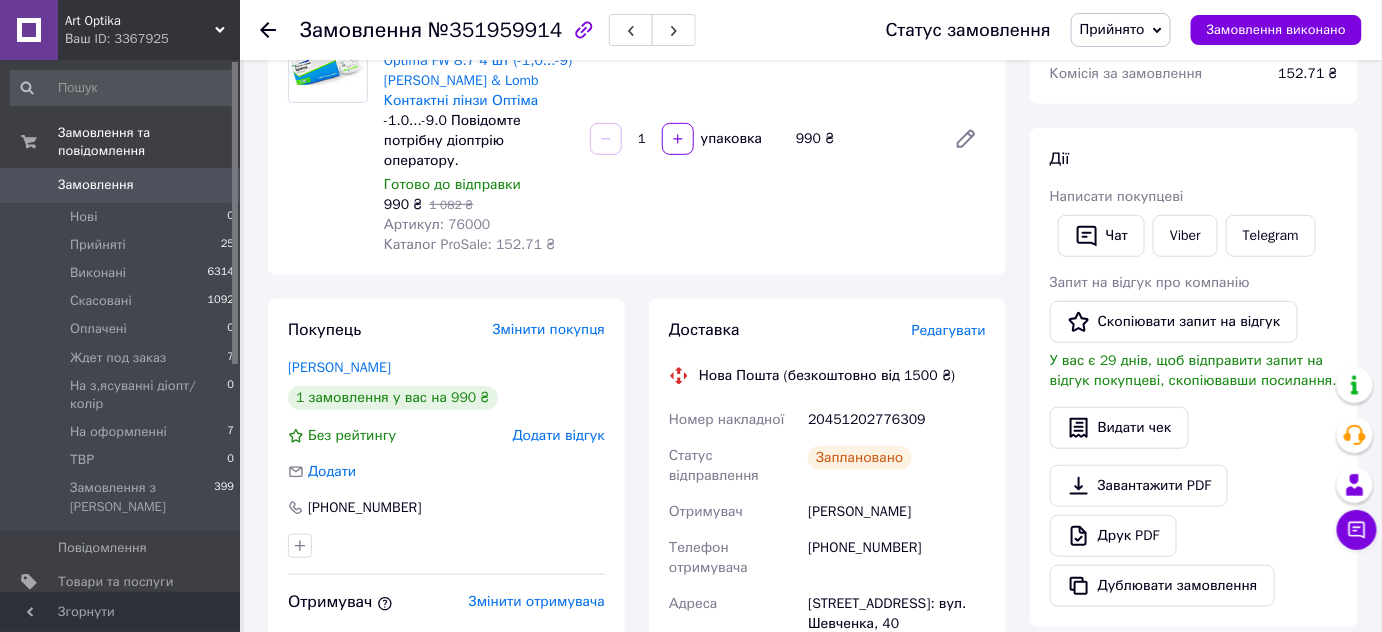 click on "20451202776309" at bounding box center (897, 420) 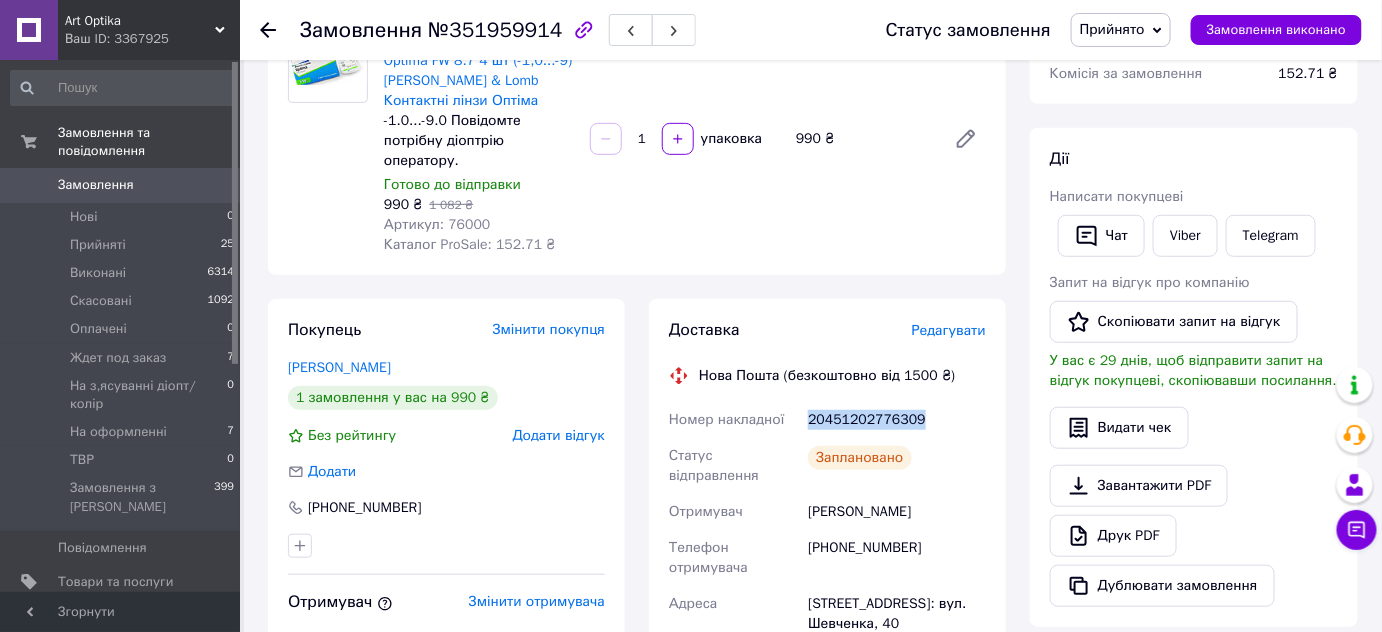 click on "20451202776309" at bounding box center [897, 420] 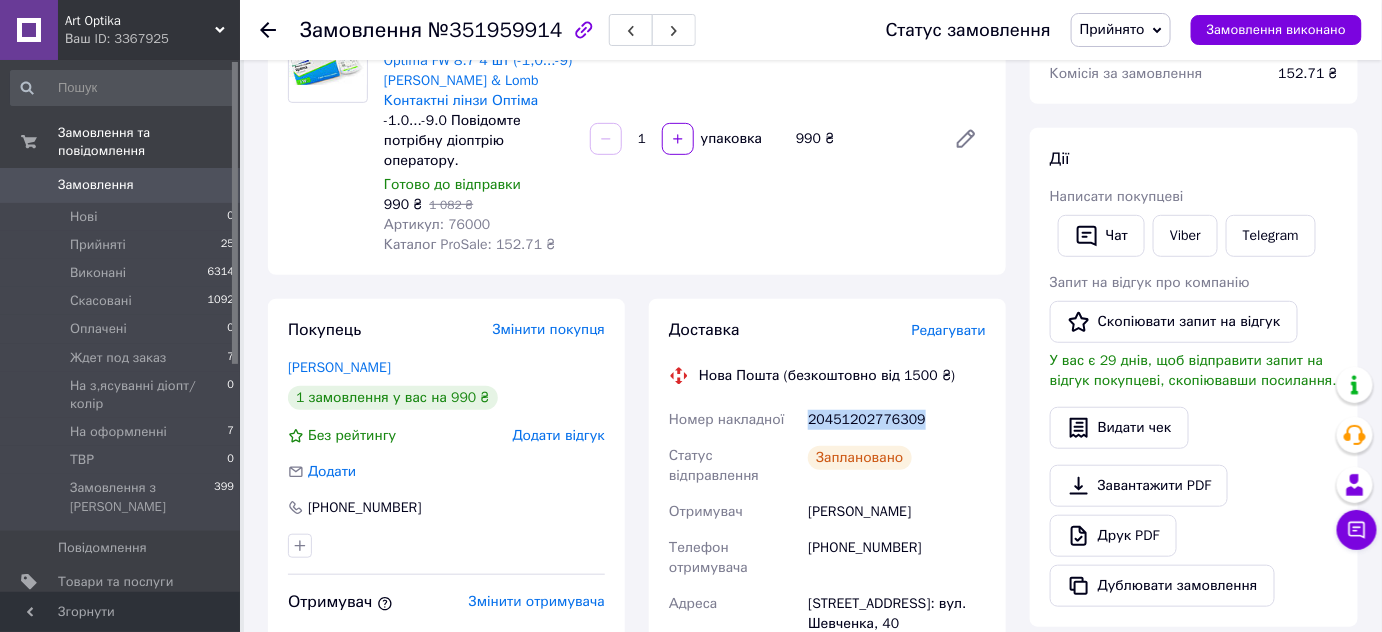 copy on "20451202776309" 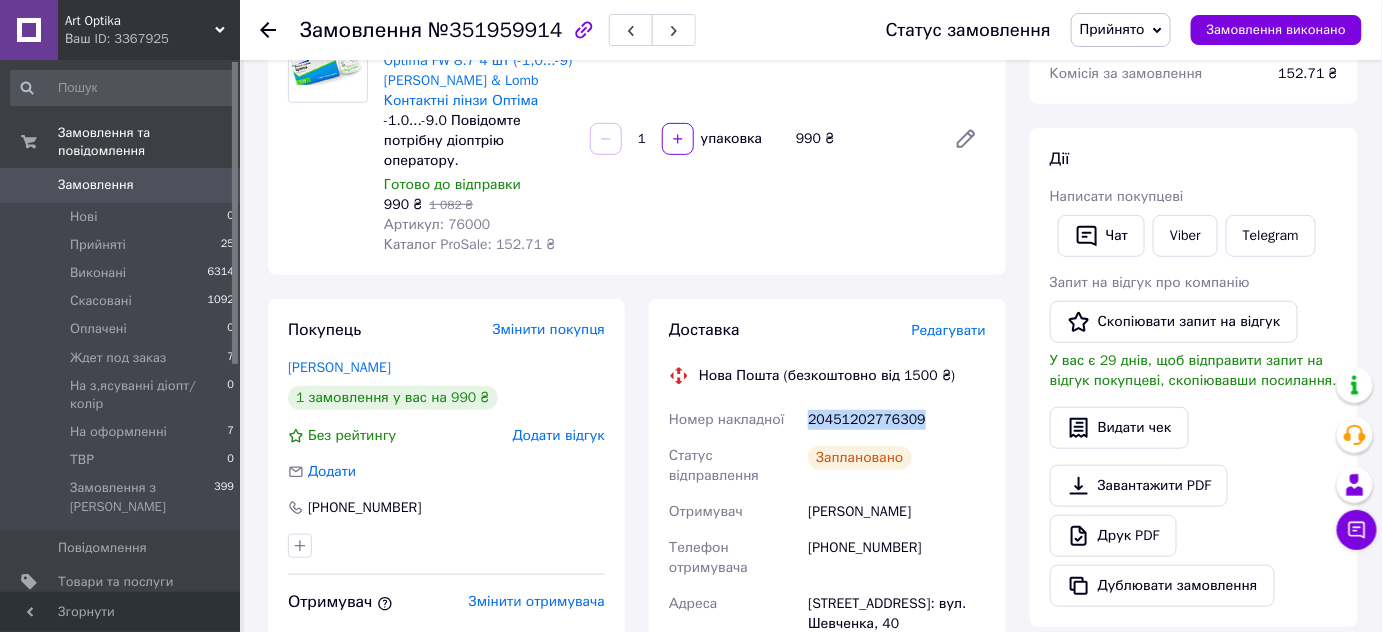 scroll, scrollTop: 0, scrollLeft: 0, axis: both 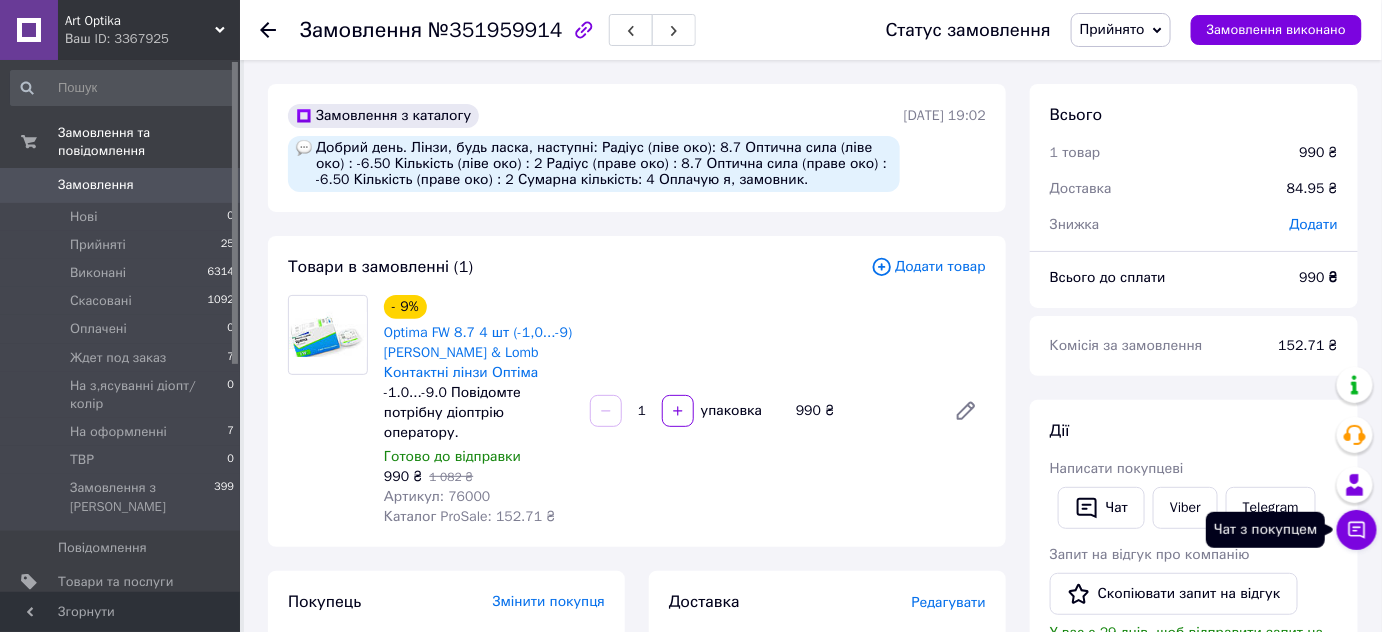 click 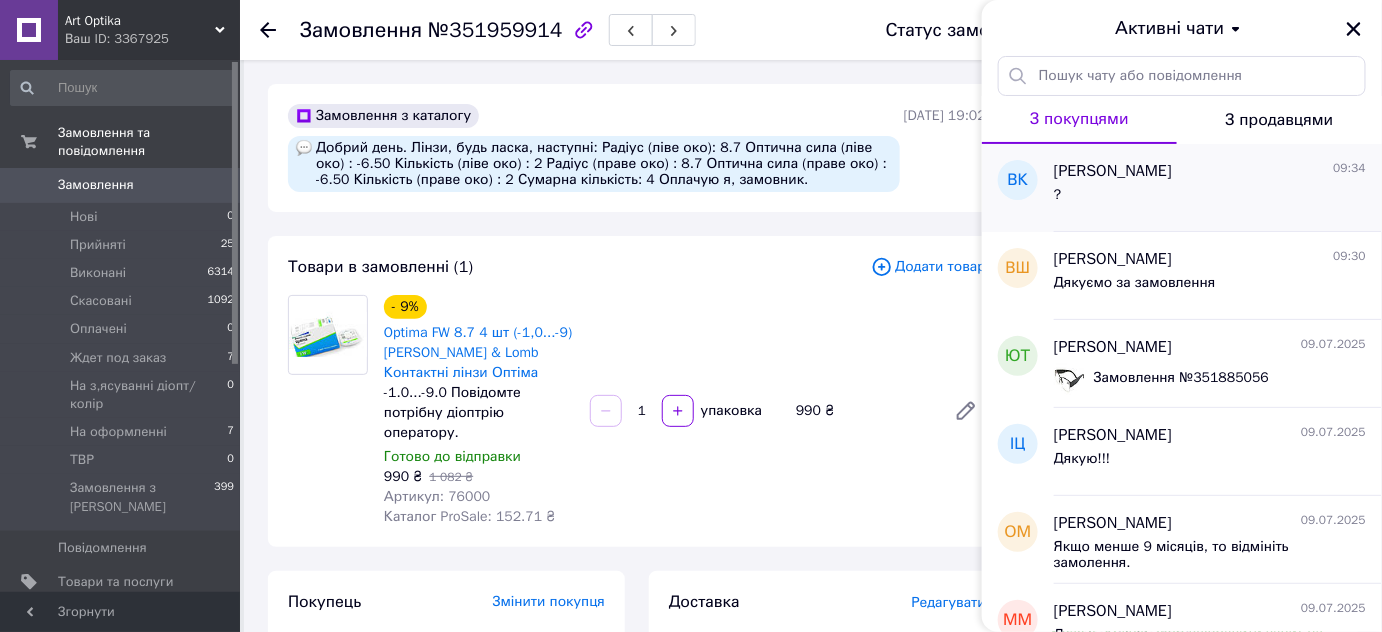 click on "?" at bounding box center (1210, 199) 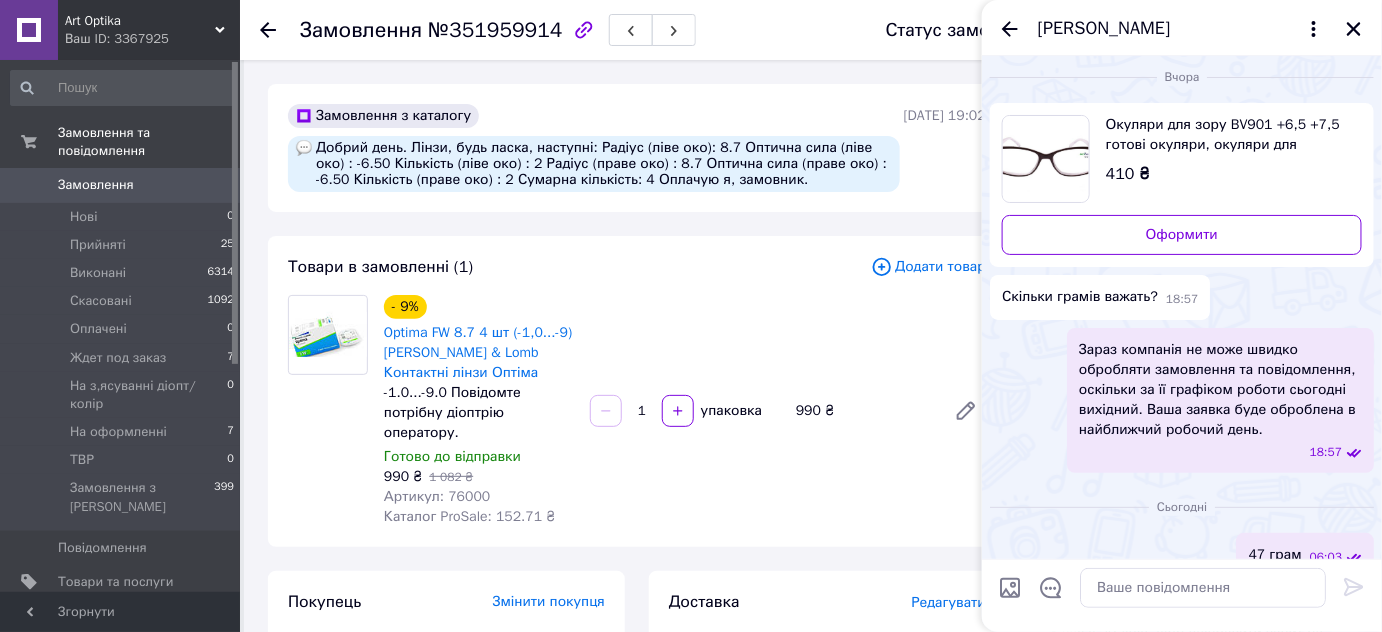 scroll, scrollTop: 0, scrollLeft: 0, axis: both 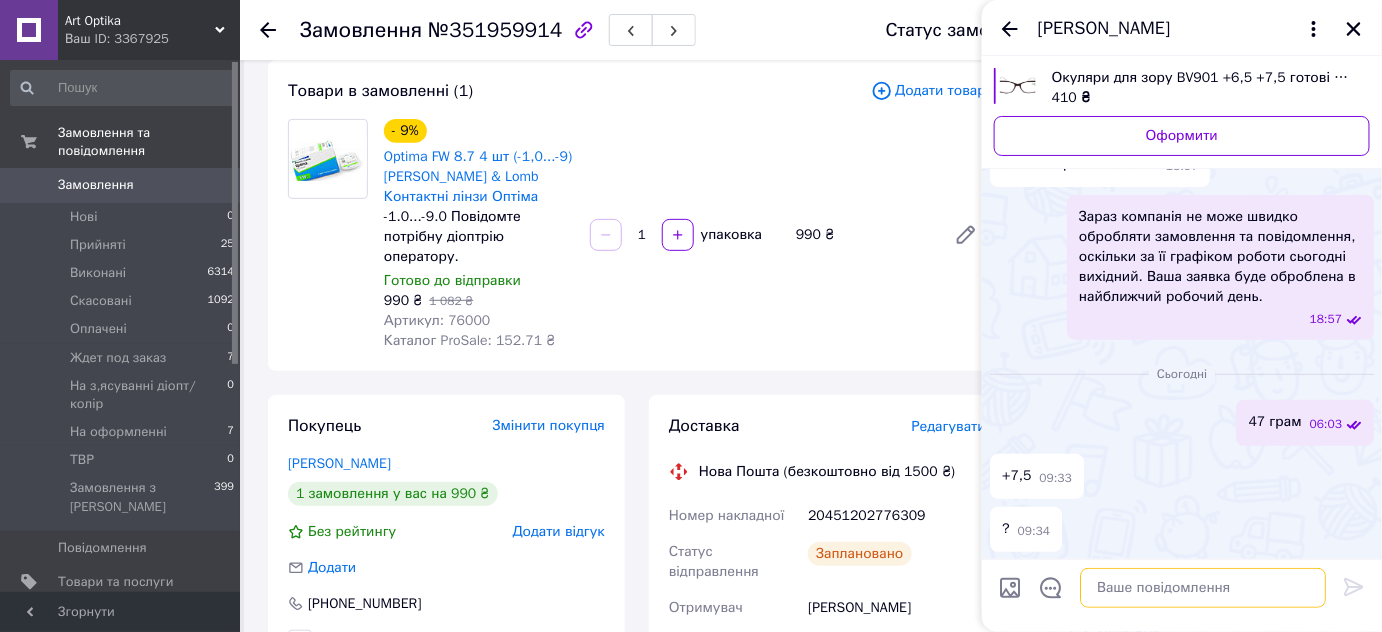 click at bounding box center (1203, 588) 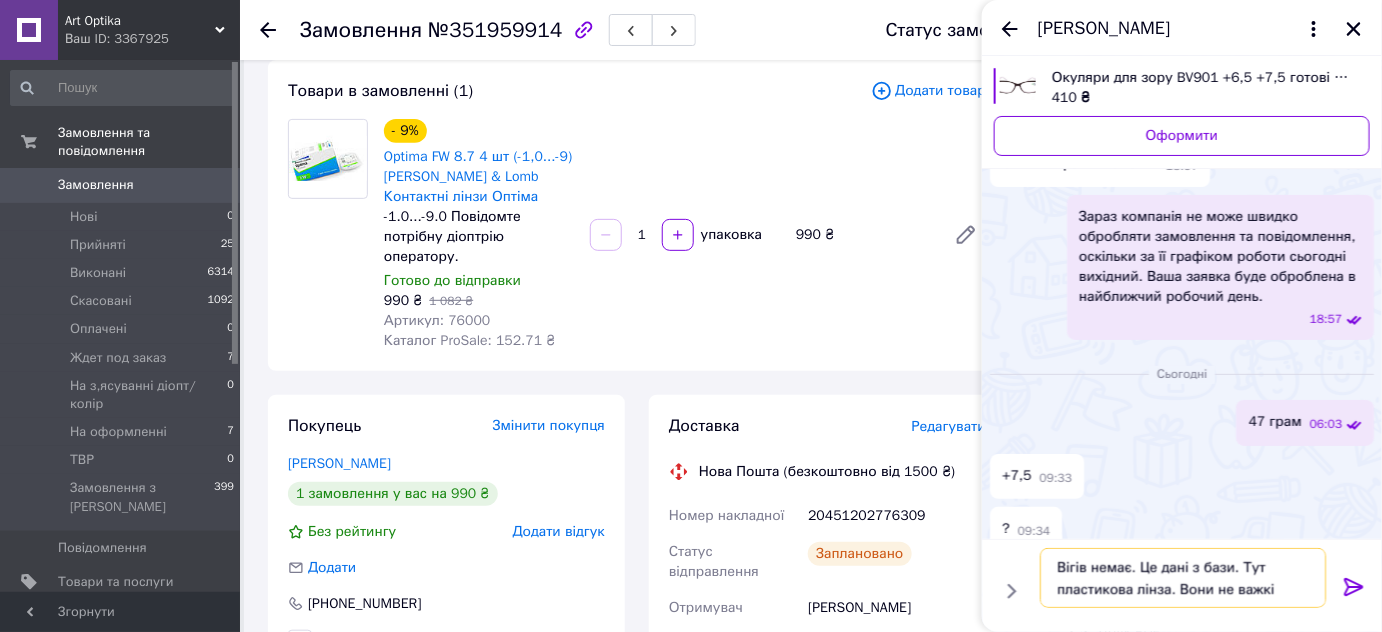 click on "Вігів немає. Це дані з бази. Тут пластикова лінза. Вони не важкі" at bounding box center (1183, 578) 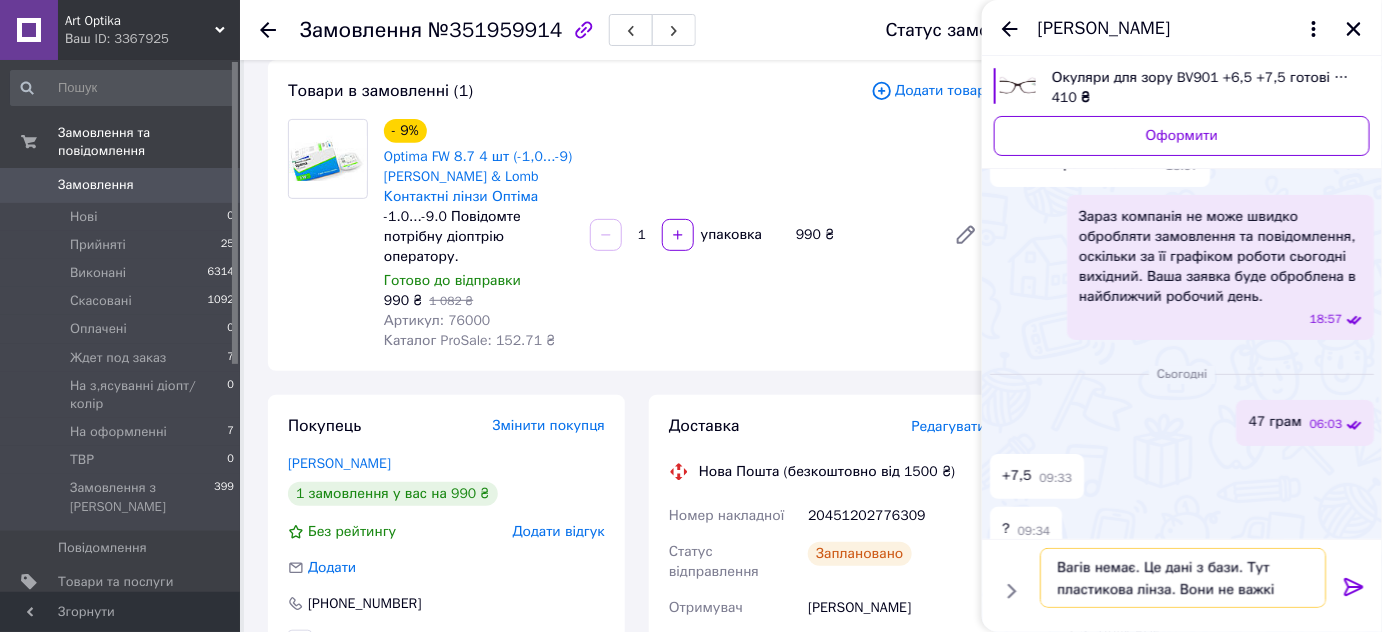 type on "Вагів немає. Це дані з бази. Тут пластикова лінза. Вони не важкі" 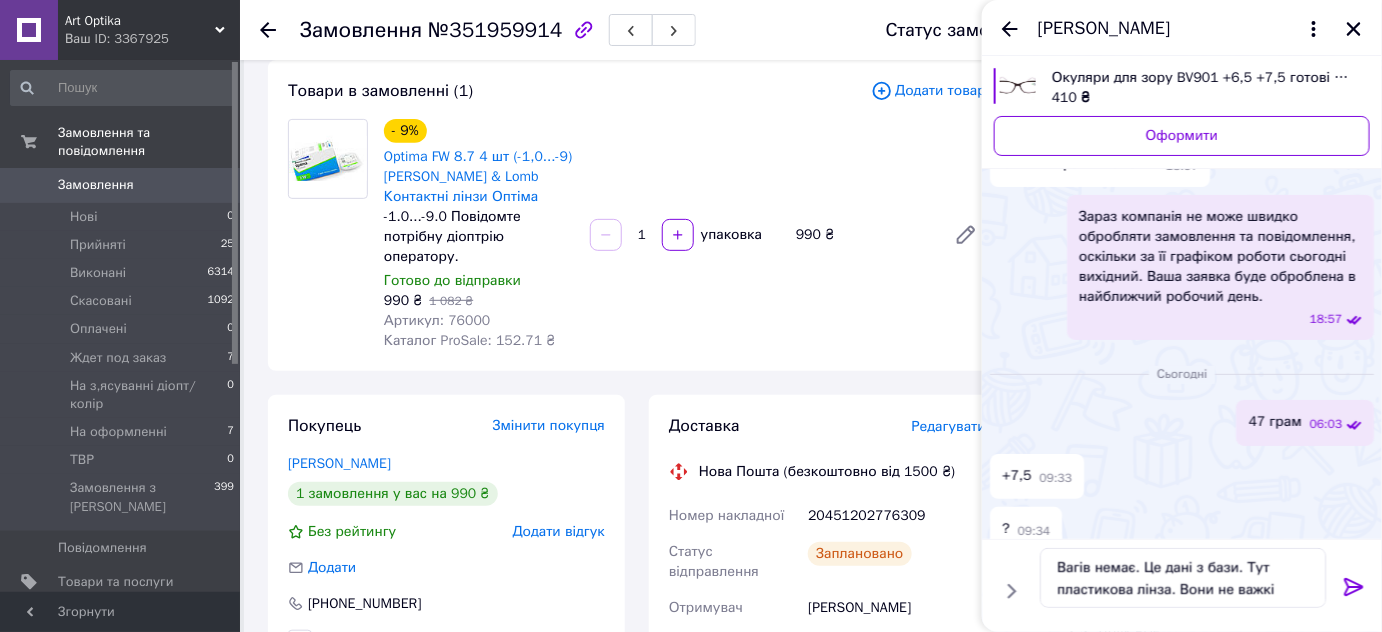 click 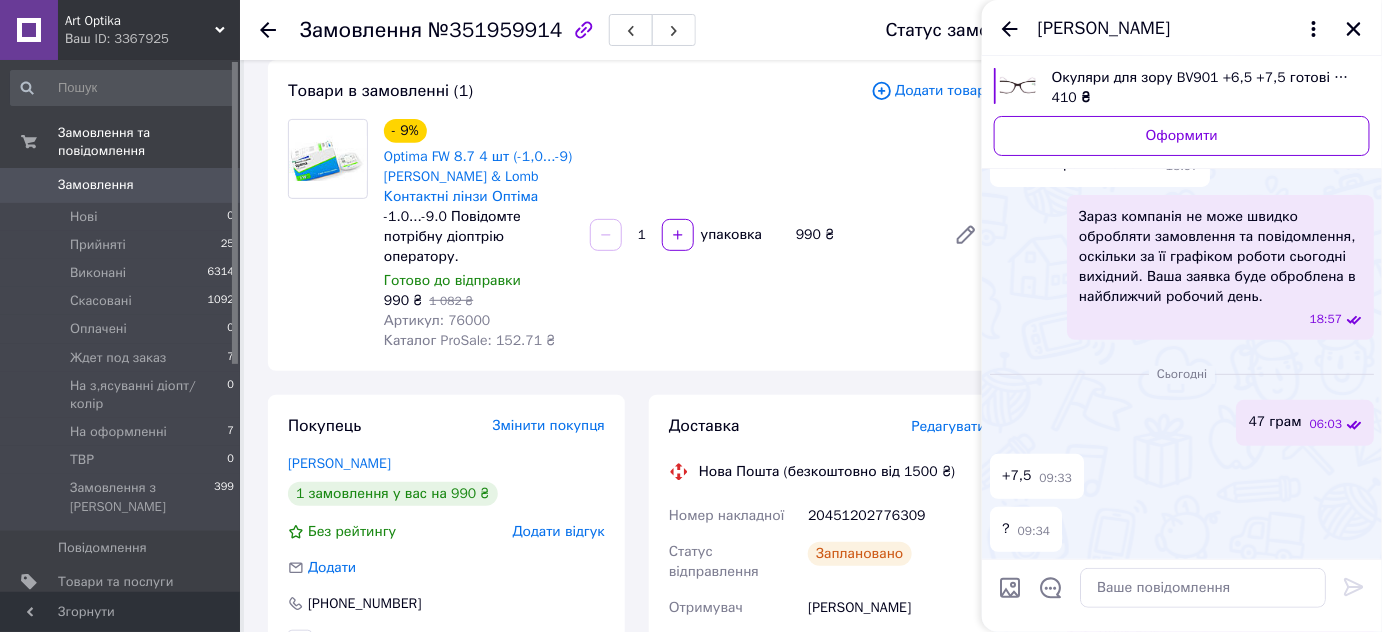 scroll, scrollTop: 179, scrollLeft: 0, axis: vertical 